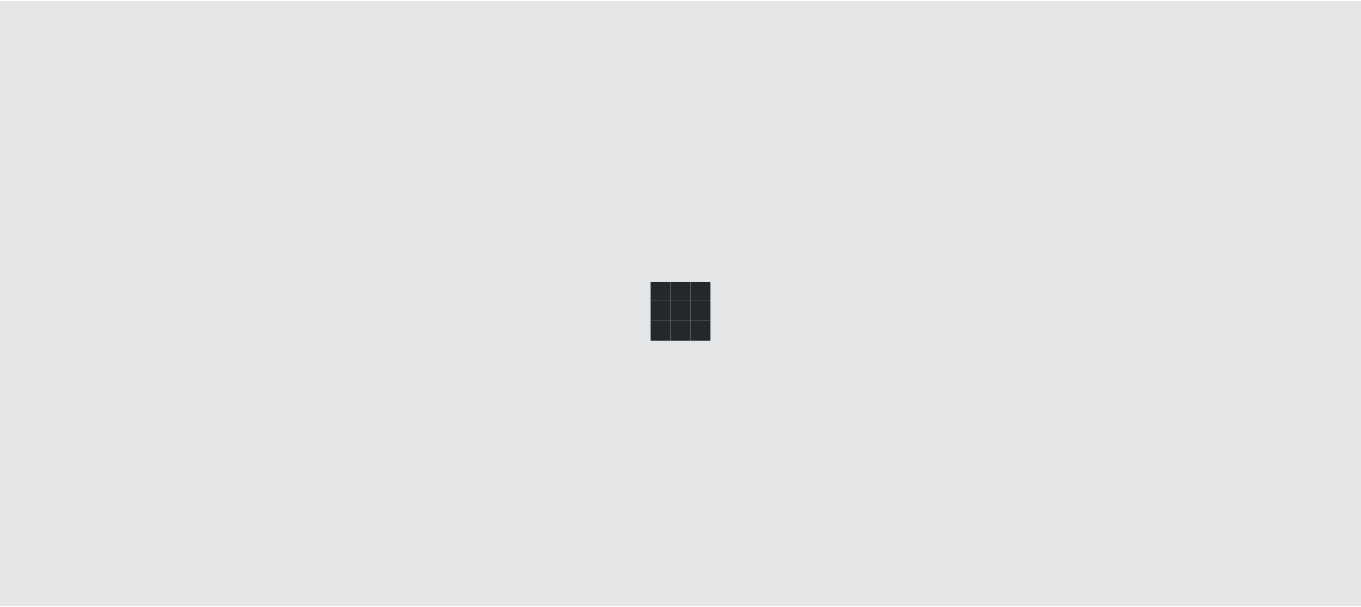 scroll, scrollTop: 0, scrollLeft: 0, axis: both 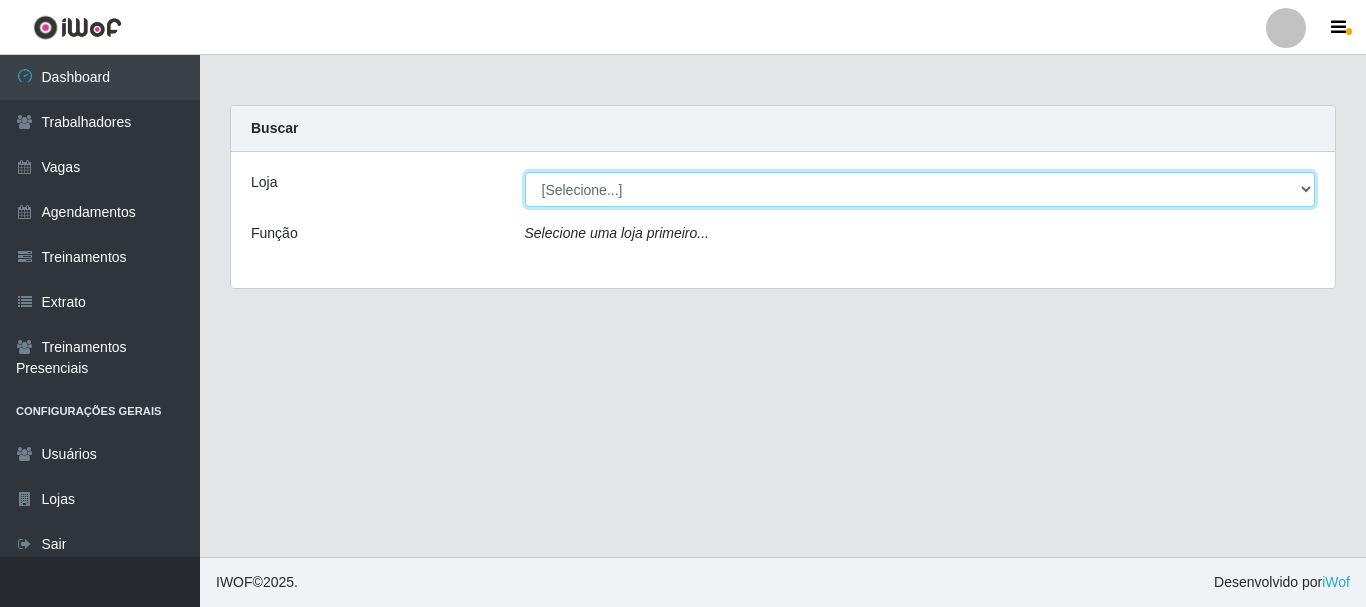 click on "[Selecione...] [PERSON_NAME]" at bounding box center [920, 189] 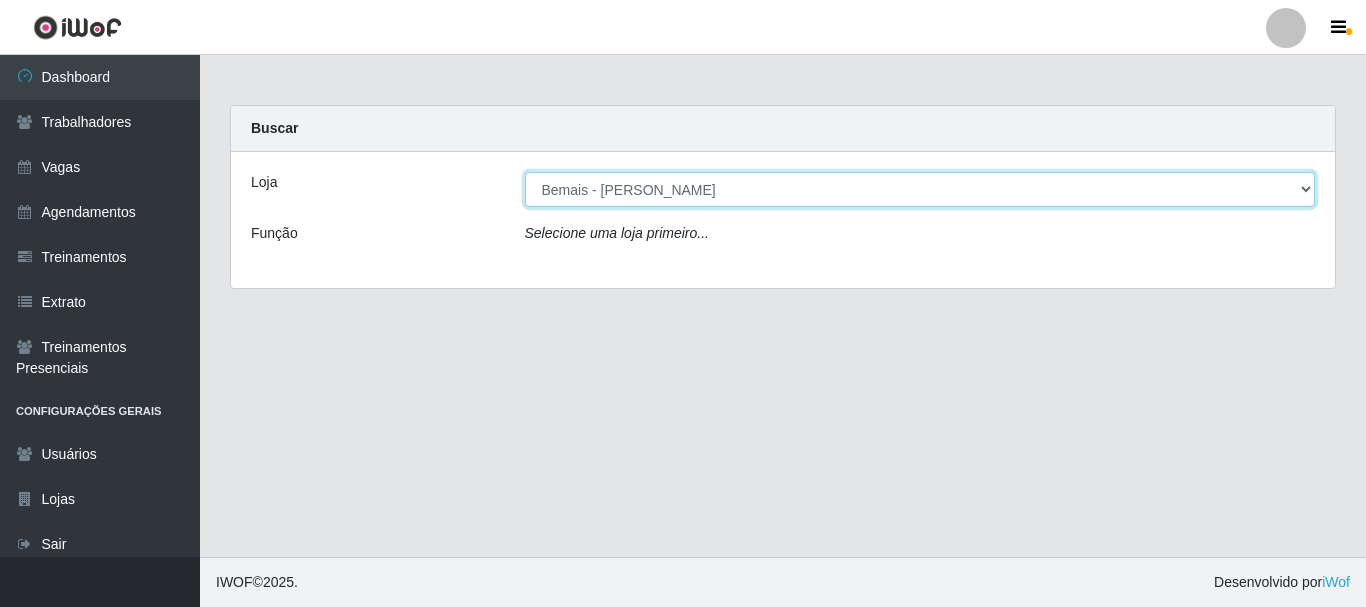 click on "[Selecione...] [PERSON_NAME]" at bounding box center (920, 189) 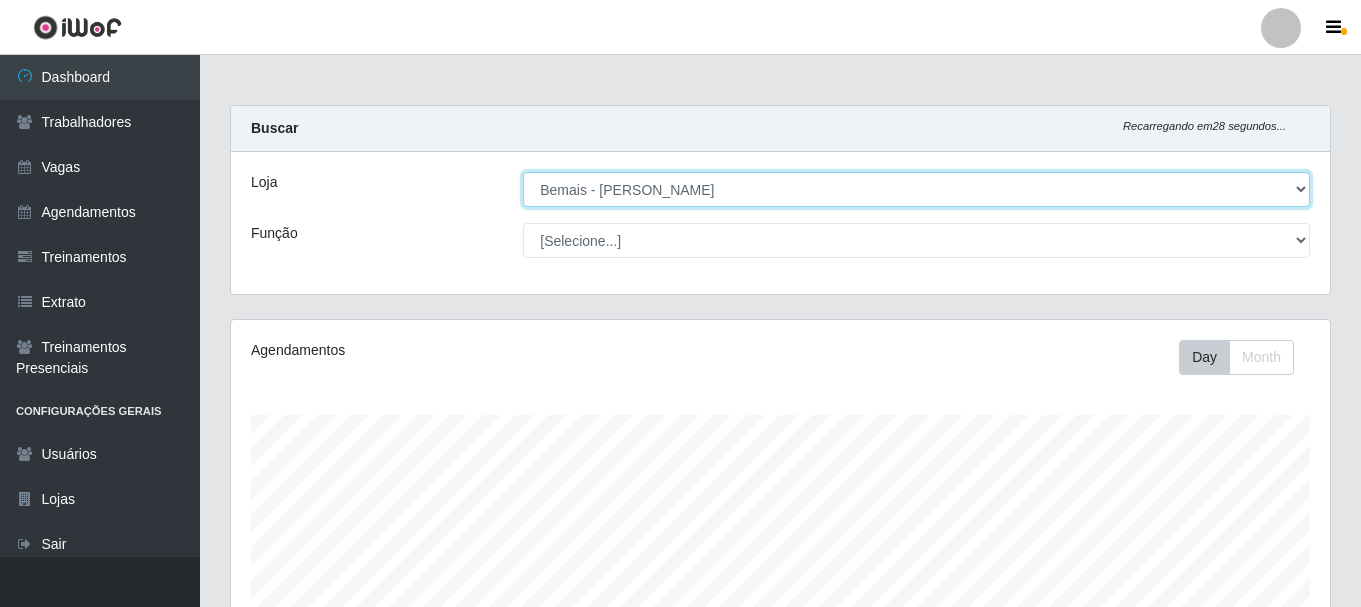 scroll, scrollTop: 999585, scrollLeft: 998901, axis: both 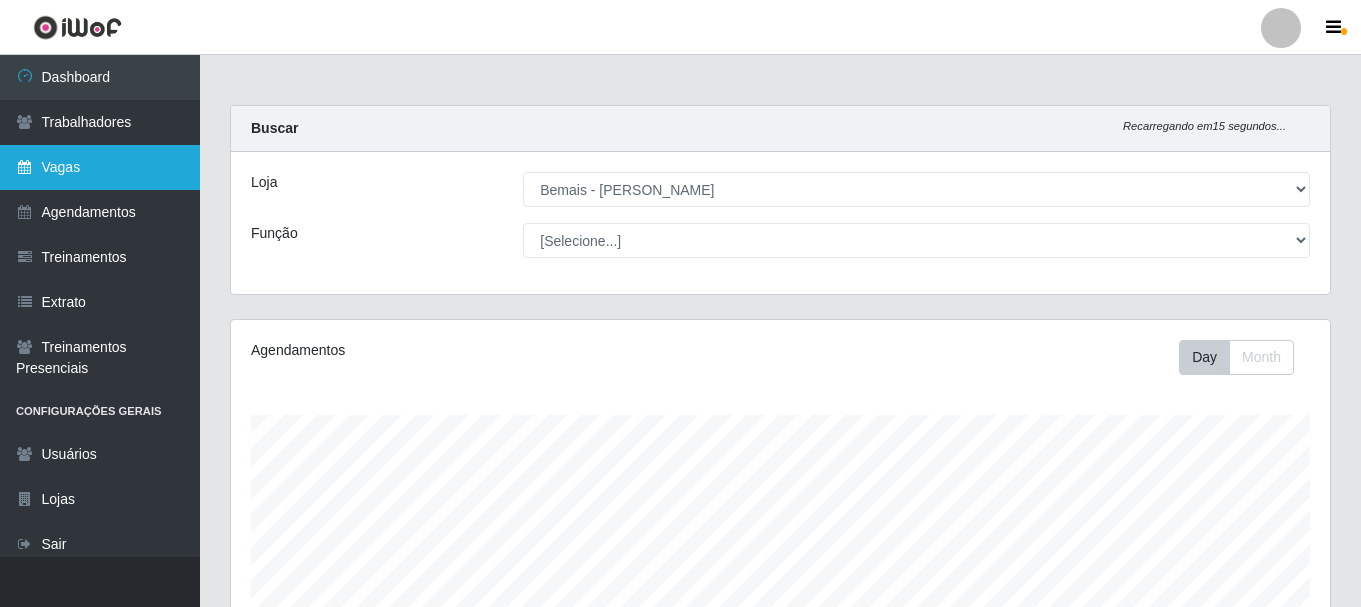 click on "Vagas" at bounding box center (100, 167) 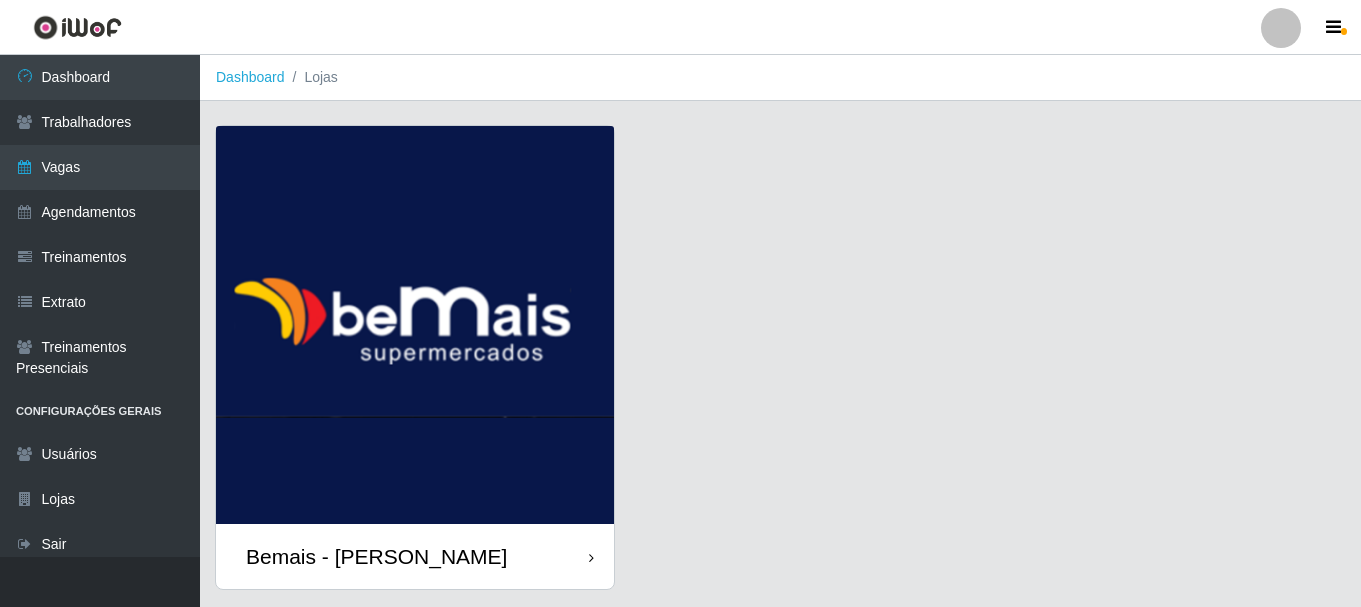 click on "Bemais - [PERSON_NAME]" at bounding box center [415, 556] 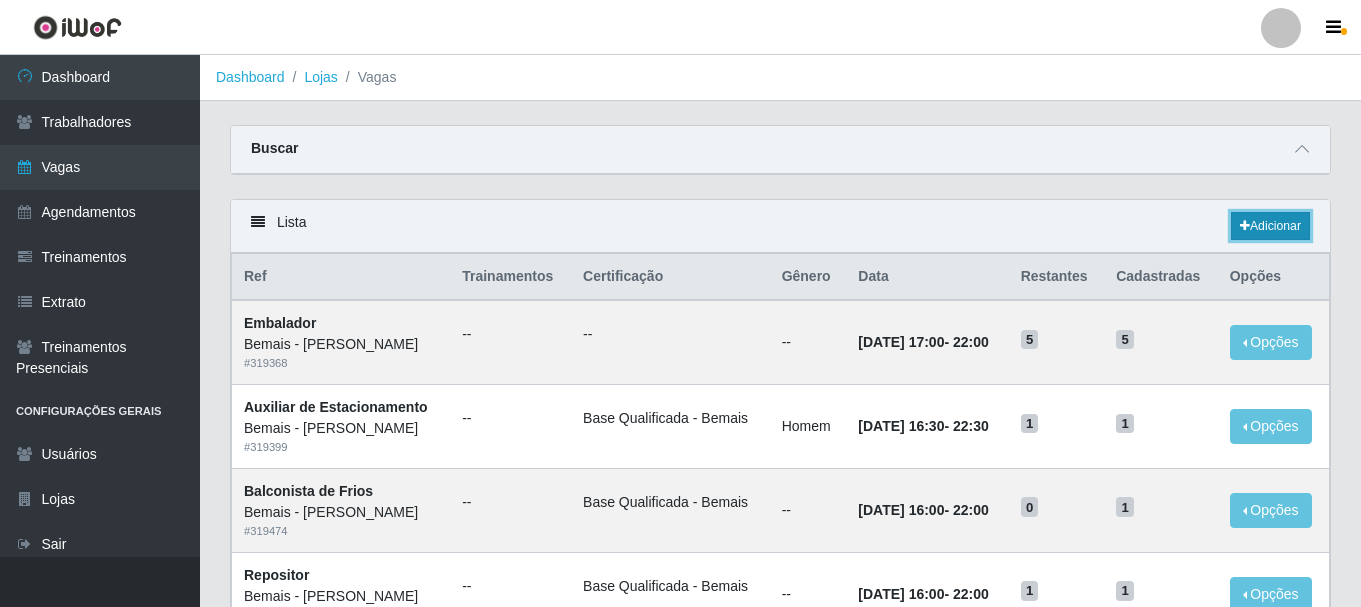 click on "Adicionar" at bounding box center [1270, 226] 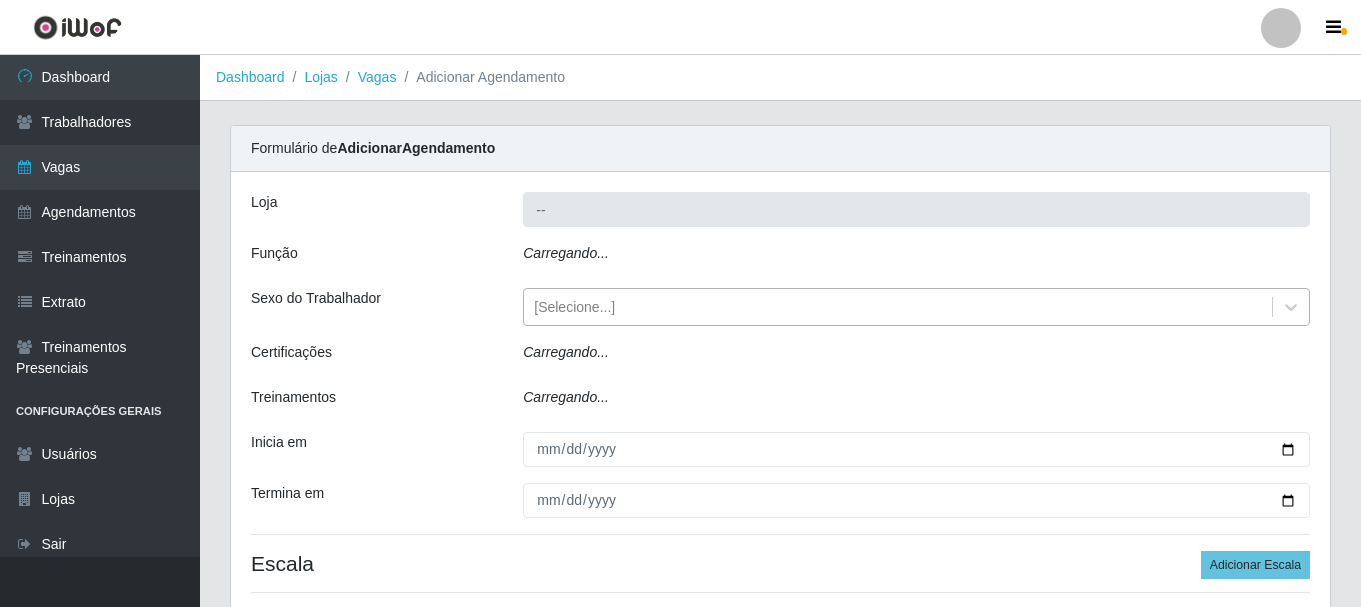 type on "Bemais - [PERSON_NAME]" 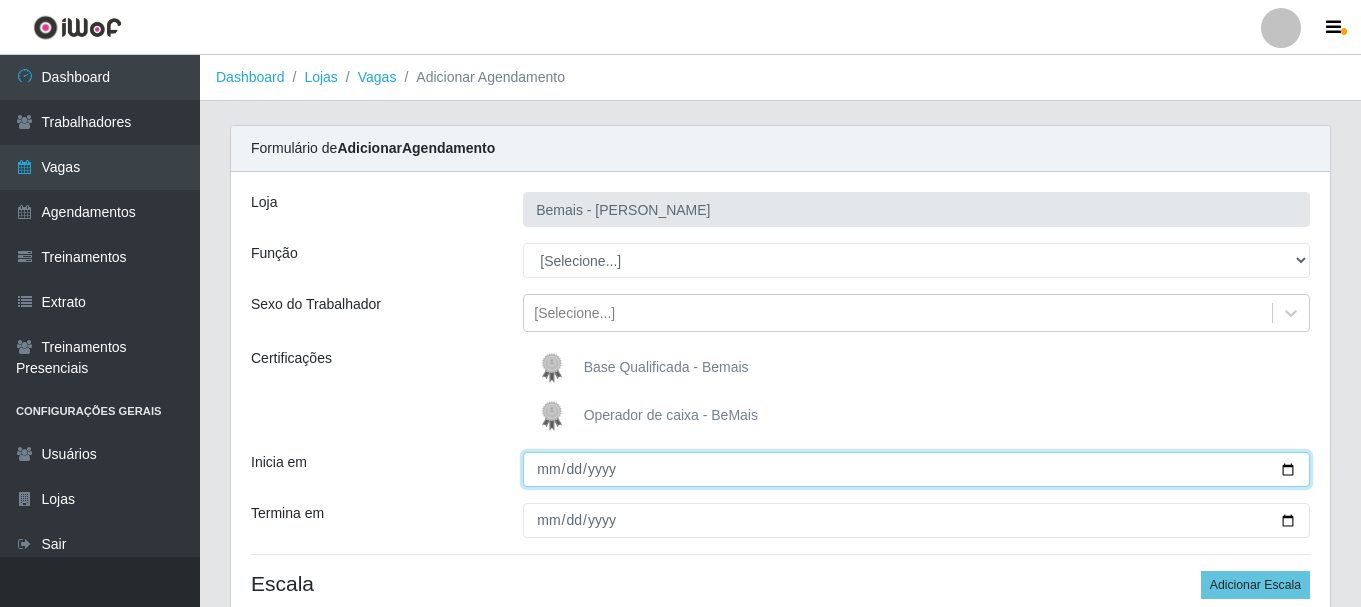 click on "Inicia em" at bounding box center [916, 469] 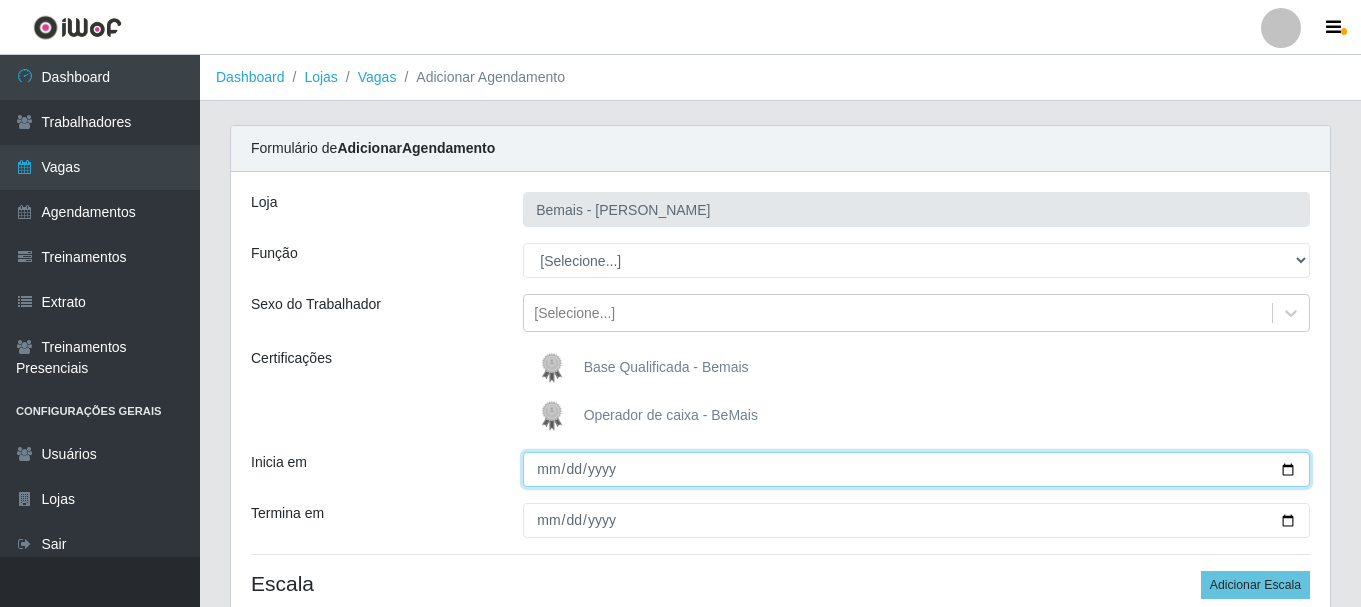 type on "[DATE]" 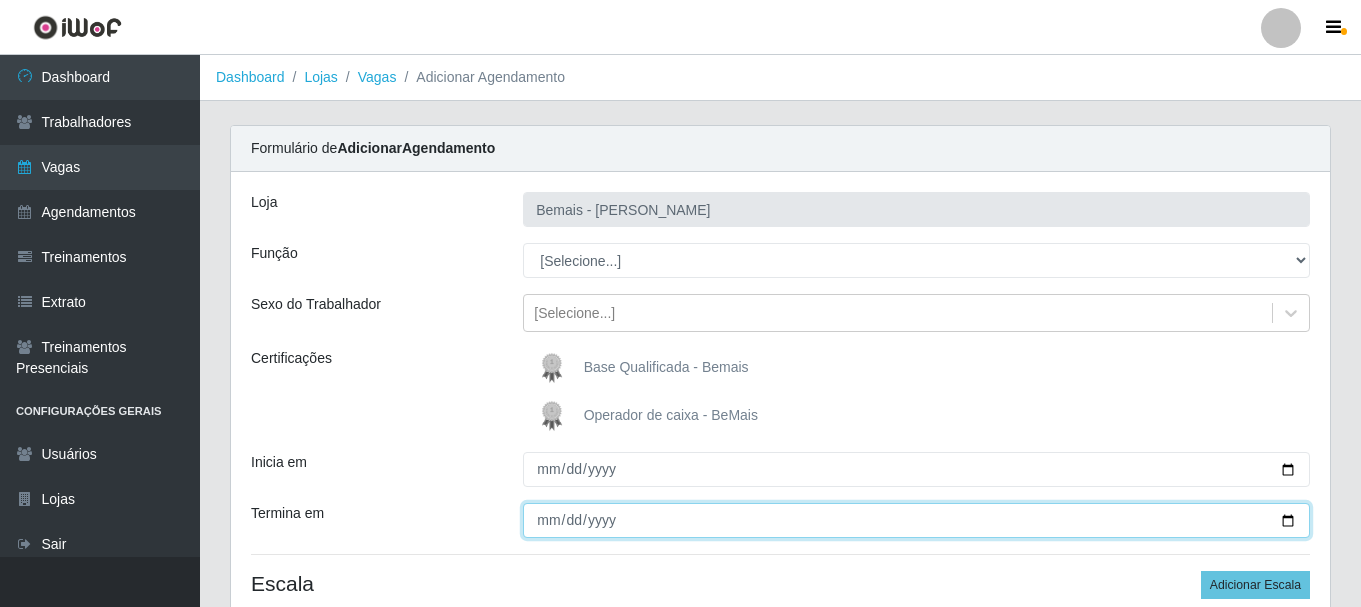 drag, startPoint x: 1293, startPoint y: 517, endPoint x: 1249, endPoint y: 514, distance: 44.102154 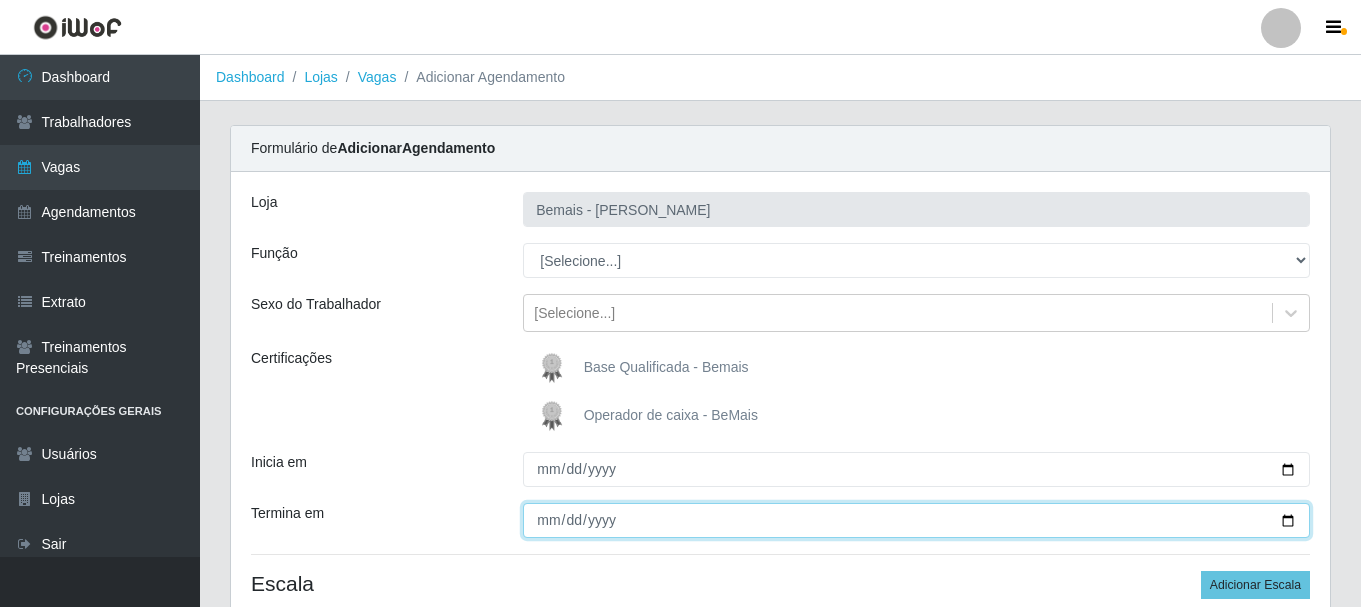 type on "[DATE]" 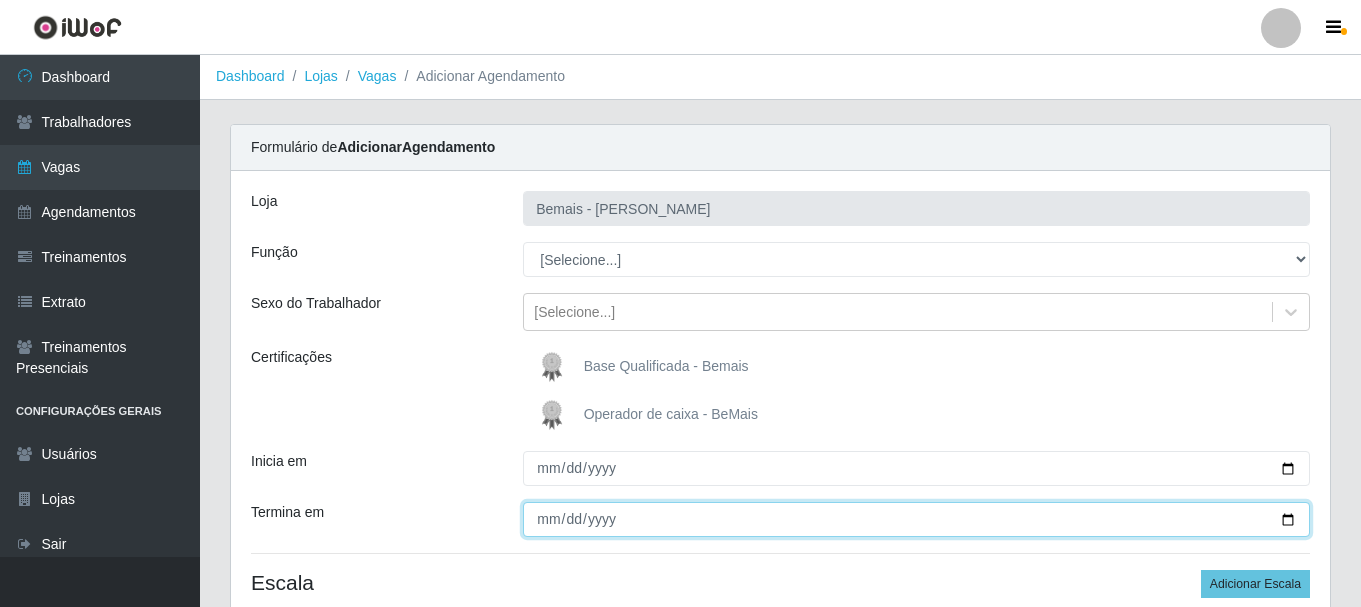 scroll, scrollTop: 0, scrollLeft: 0, axis: both 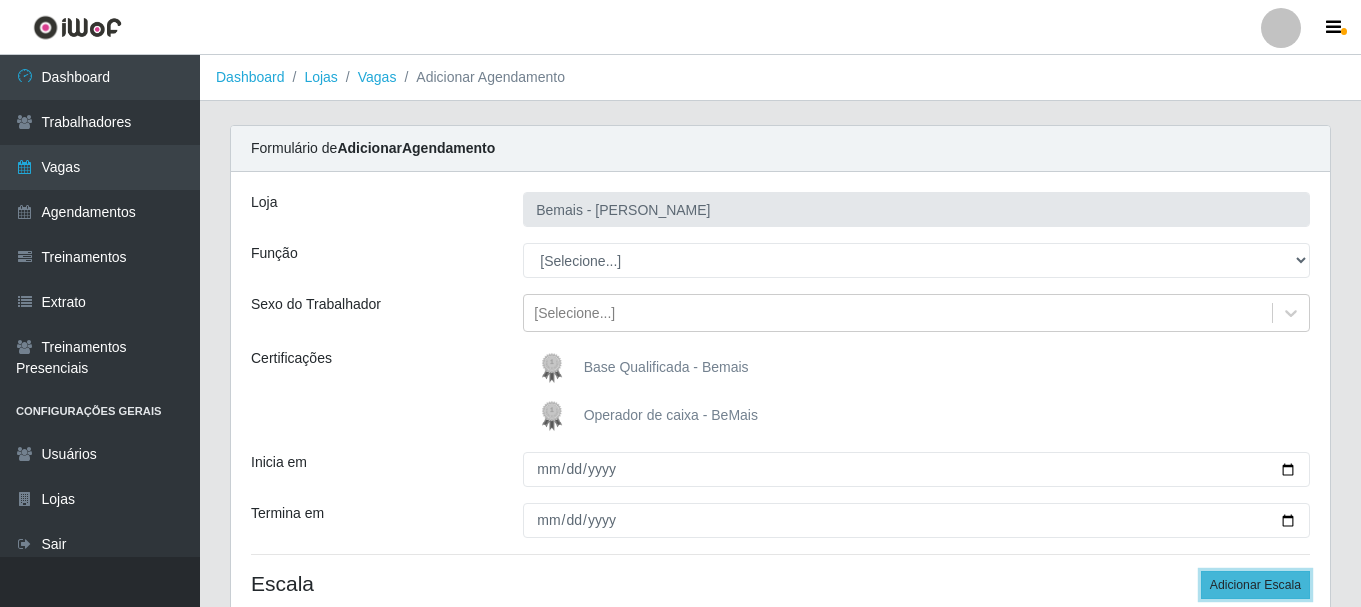 click on "Adicionar Escala" at bounding box center (1255, 585) 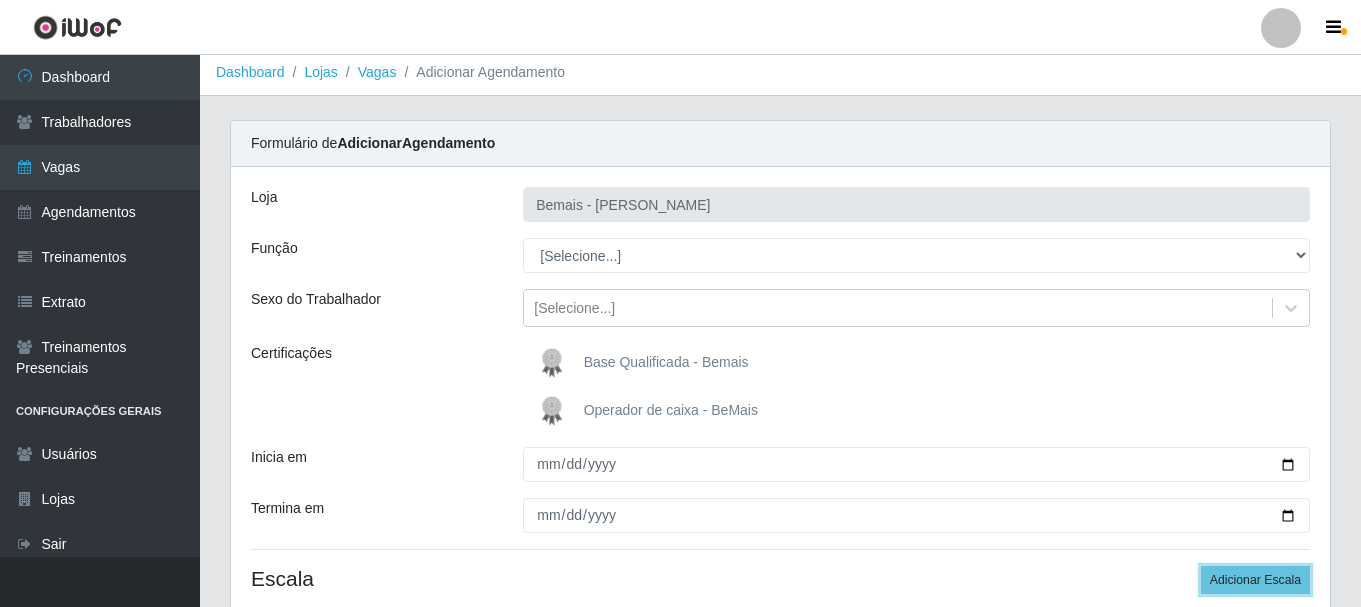 scroll, scrollTop: 0, scrollLeft: 0, axis: both 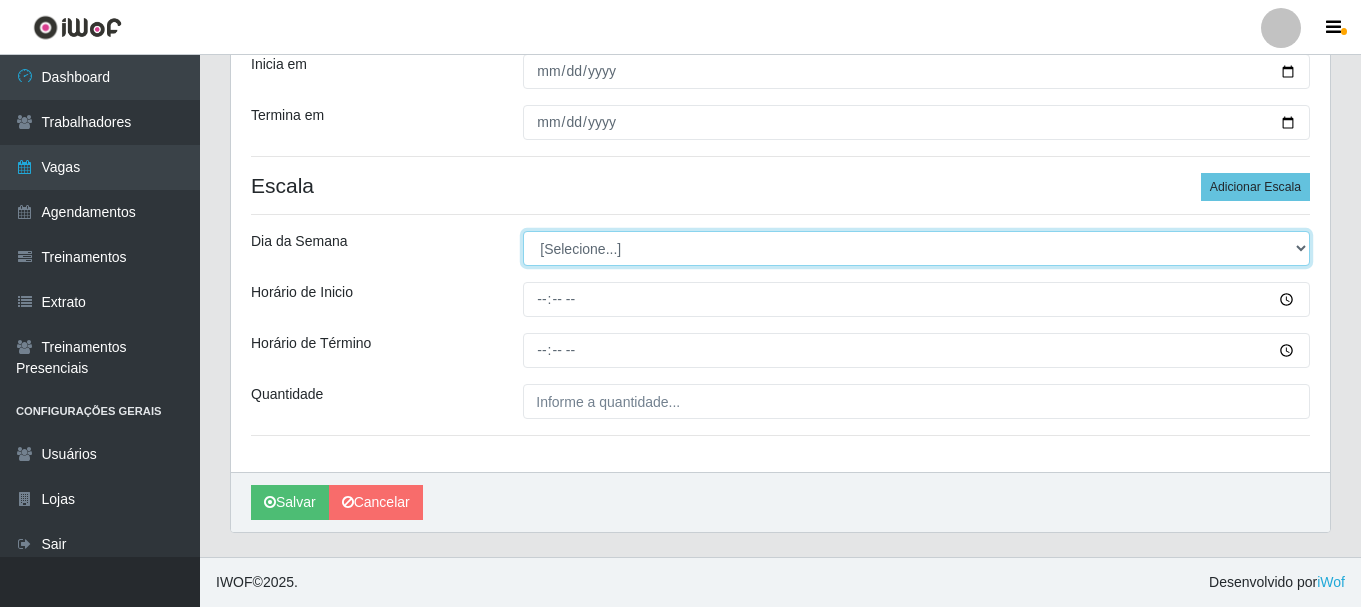 click on "[Selecione...] Segunda Terça Quarta Quinta Sexta Sábado Domingo" at bounding box center (916, 248) 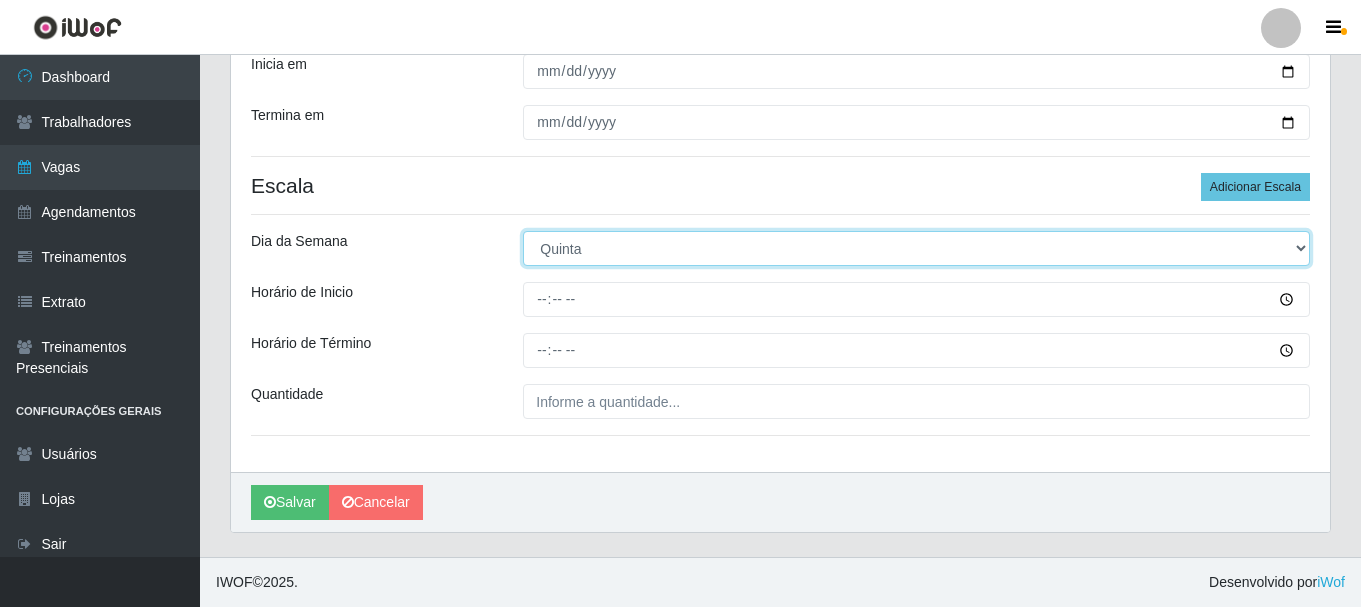 click on "[Selecione...] Segunda Terça Quarta Quinta Sexta Sábado Domingo" at bounding box center (916, 248) 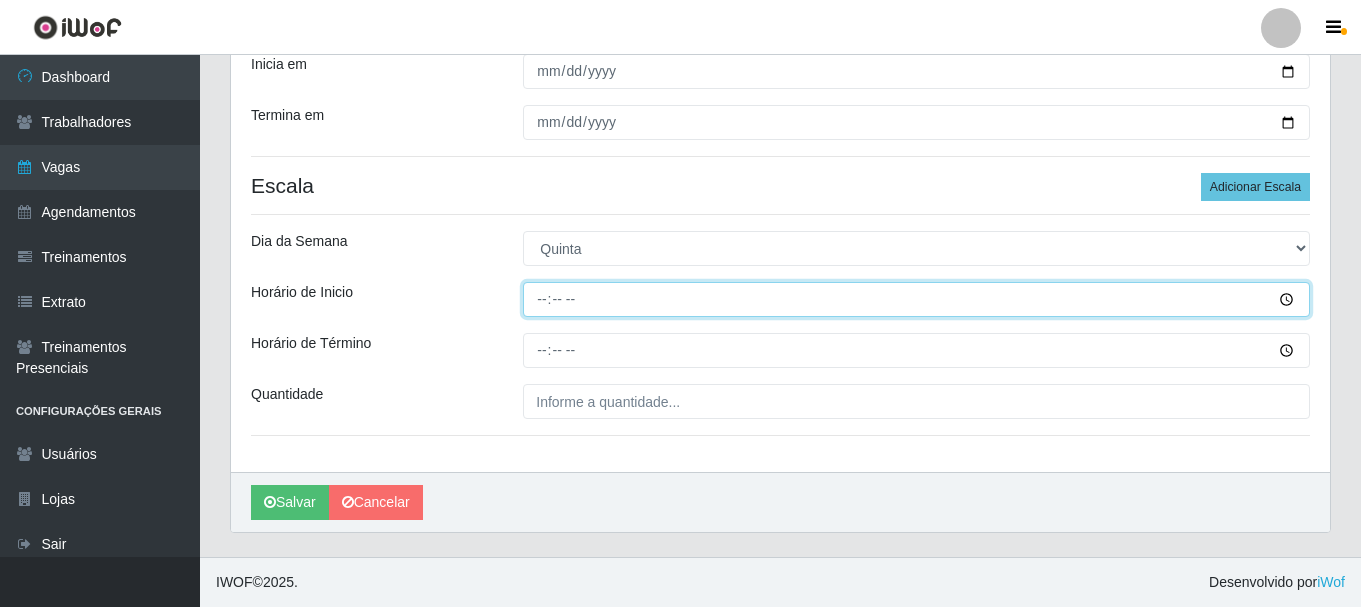 click on "Horário de Inicio" at bounding box center [916, 299] 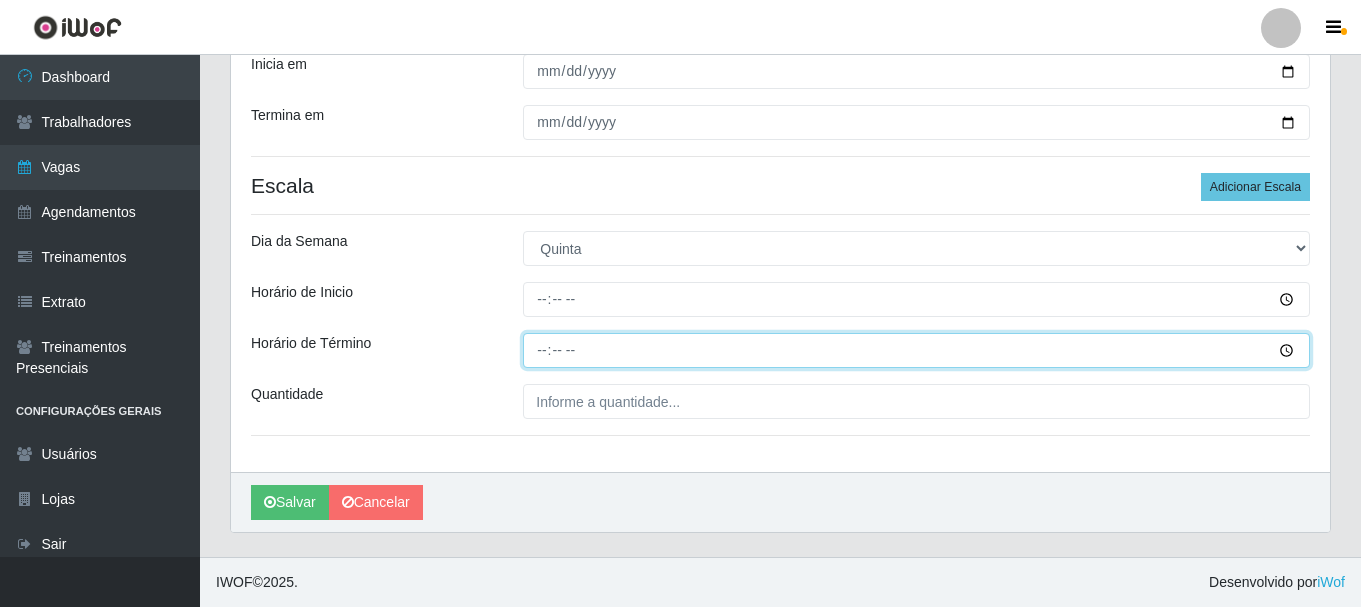 click on "Horário de Término" at bounding box center [916, 350] 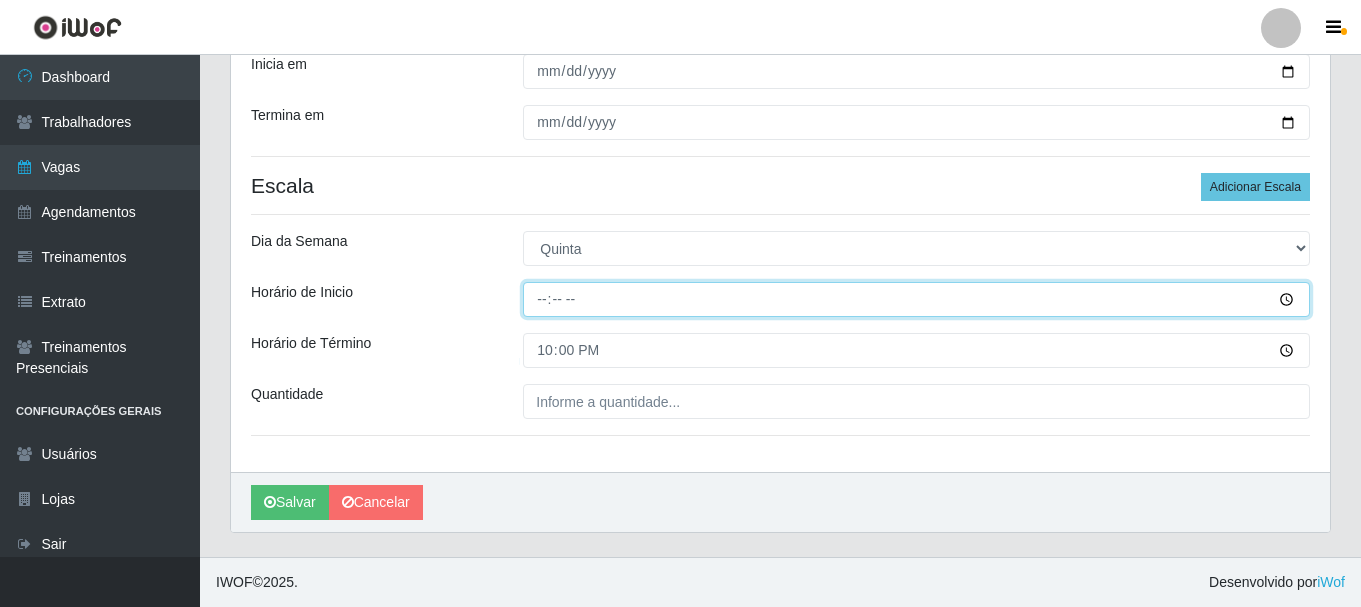 click on "Horário de Inicio" at bounding box center [916, 299] 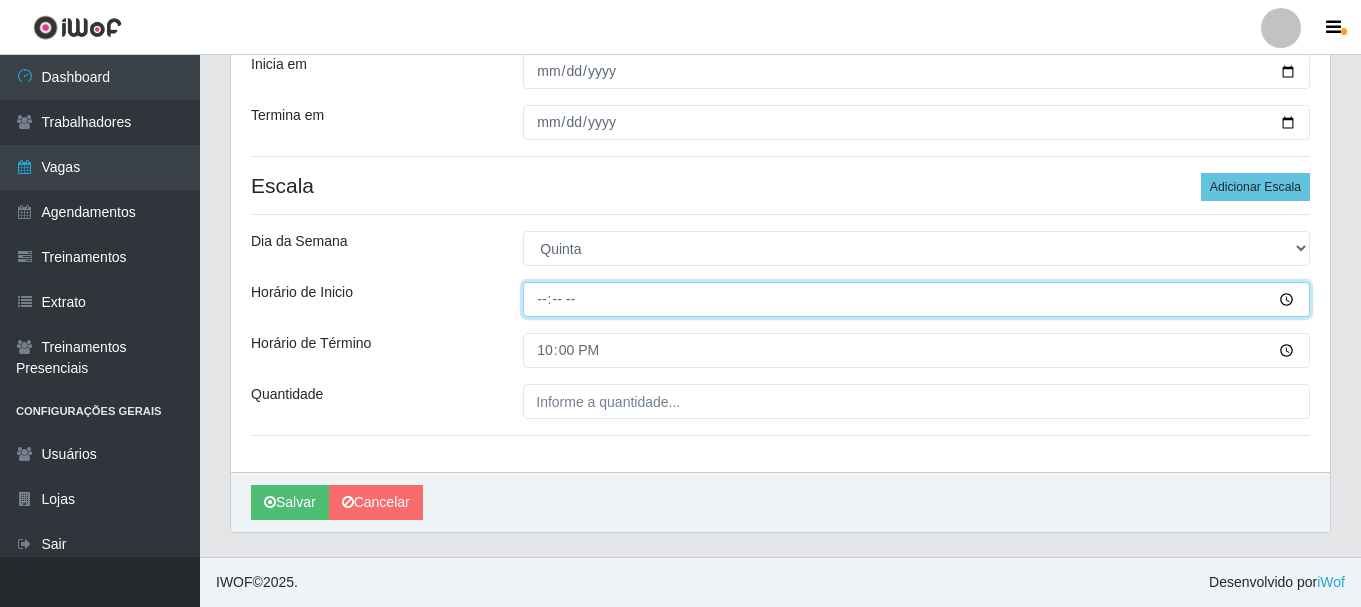 type on "16:00" 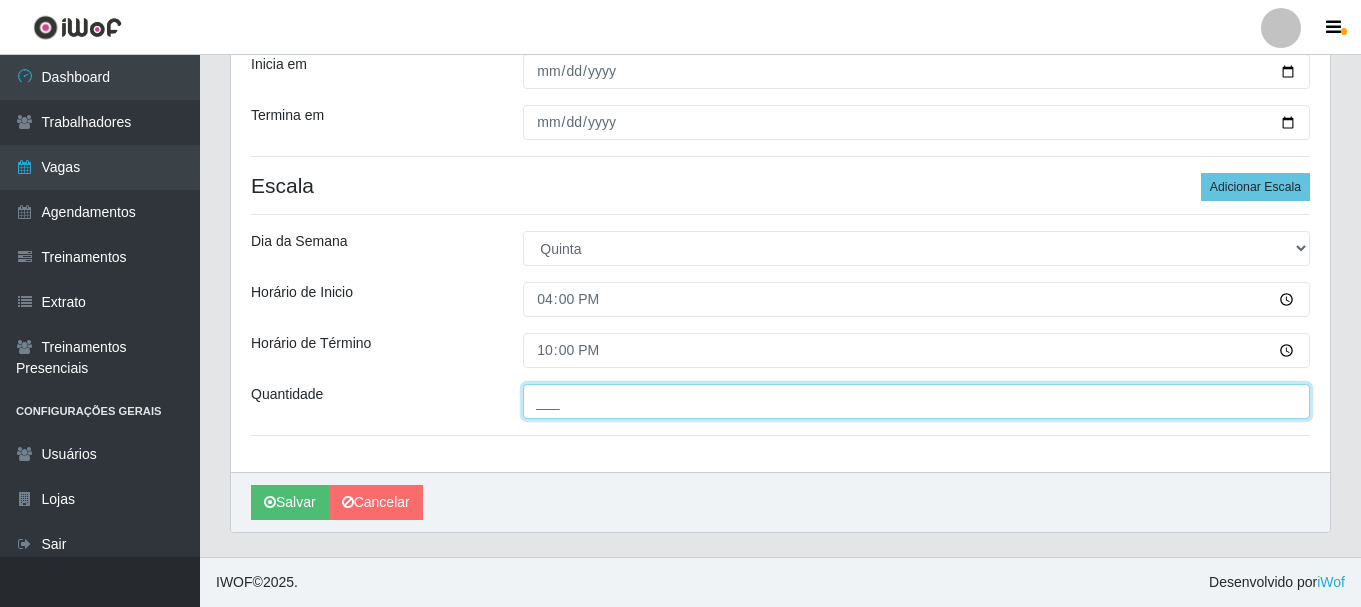 click on "___" at bounding box center (916, 401) 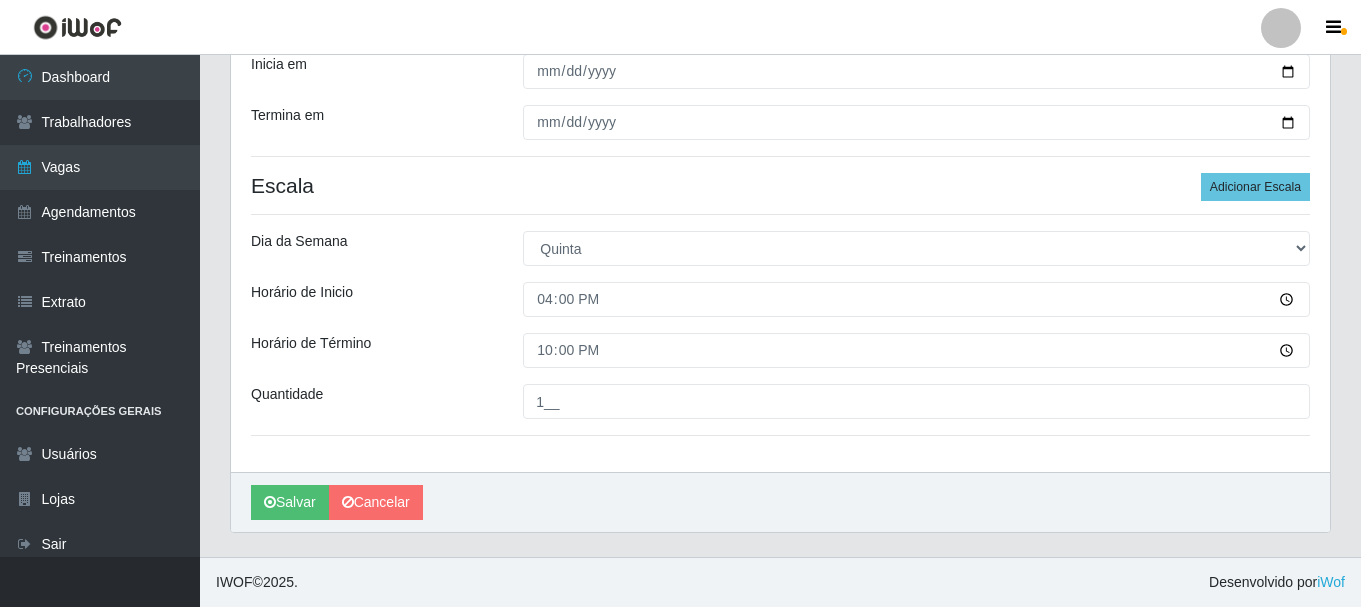 click on "[PERSON_NAME]" at bounding box center [780, 502] 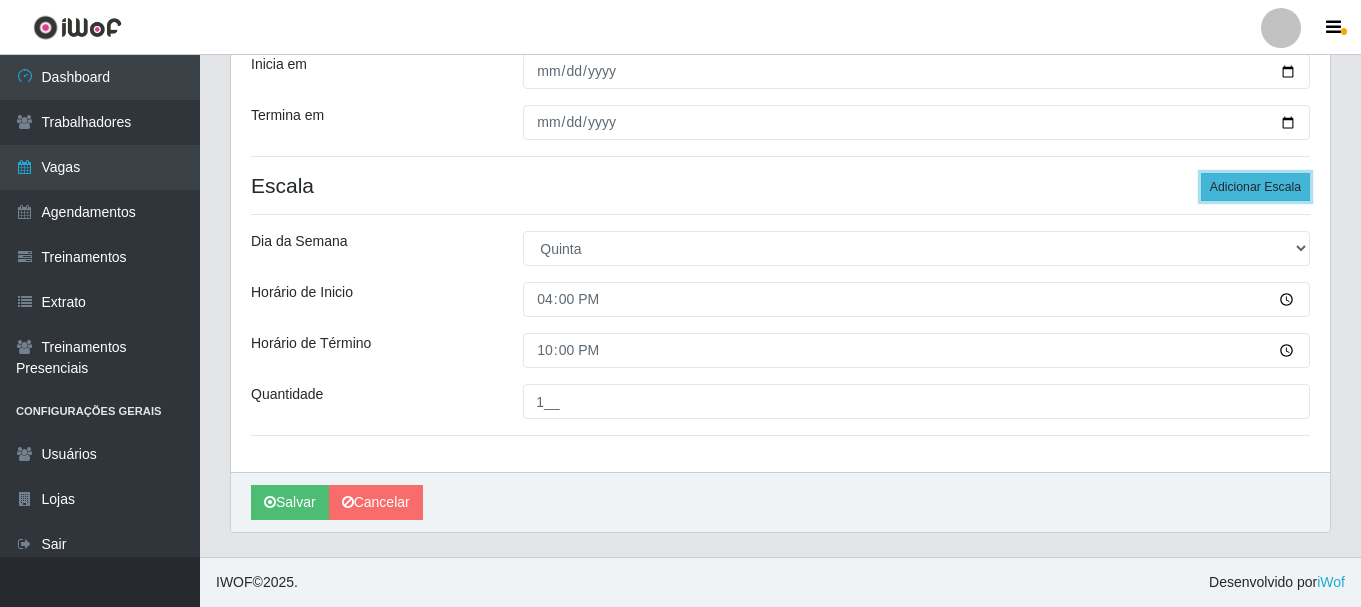 click on "Adicionar Escala" at bounding box center (1255, 187) 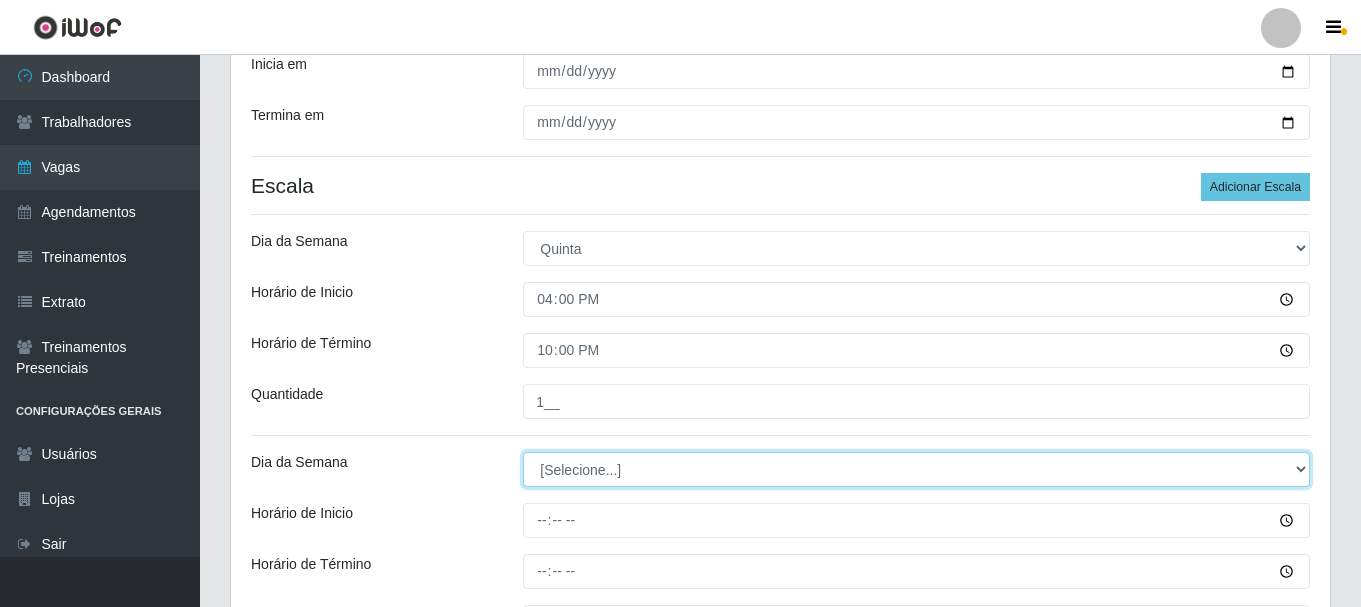 click on "[Selecione...] Segunda Terça Quarta Quinta Sexta Sábado Domingo" at bounding box center [916, 469] 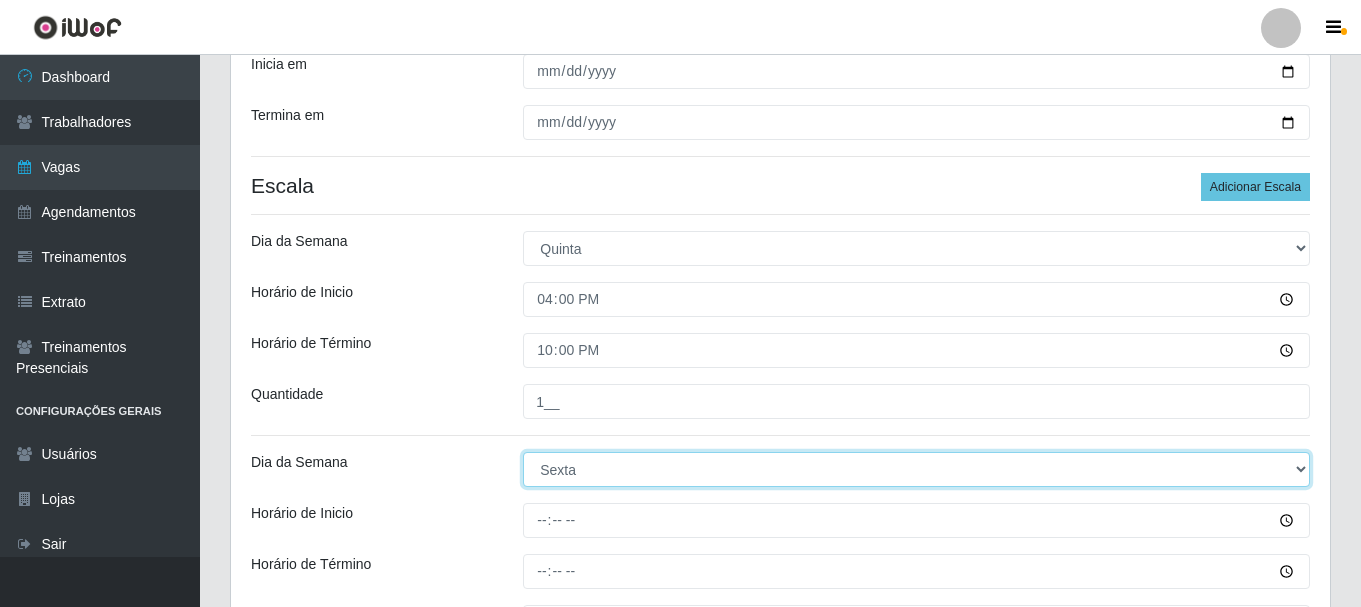 click on "[Selecione...] Segunda Terça Quarta Quinta Sexta Sábado Domingo" at bounding box center (916, 469) 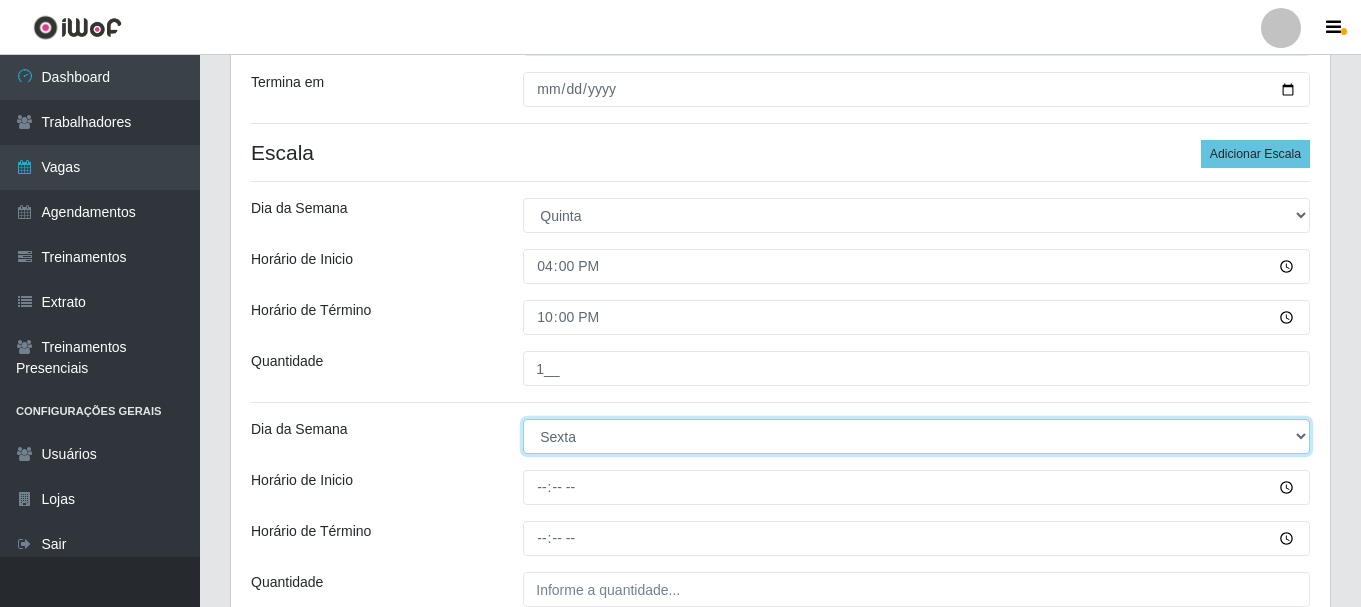 scroll, scrollTop: 398, scrollLeft: 0, axis: vertical 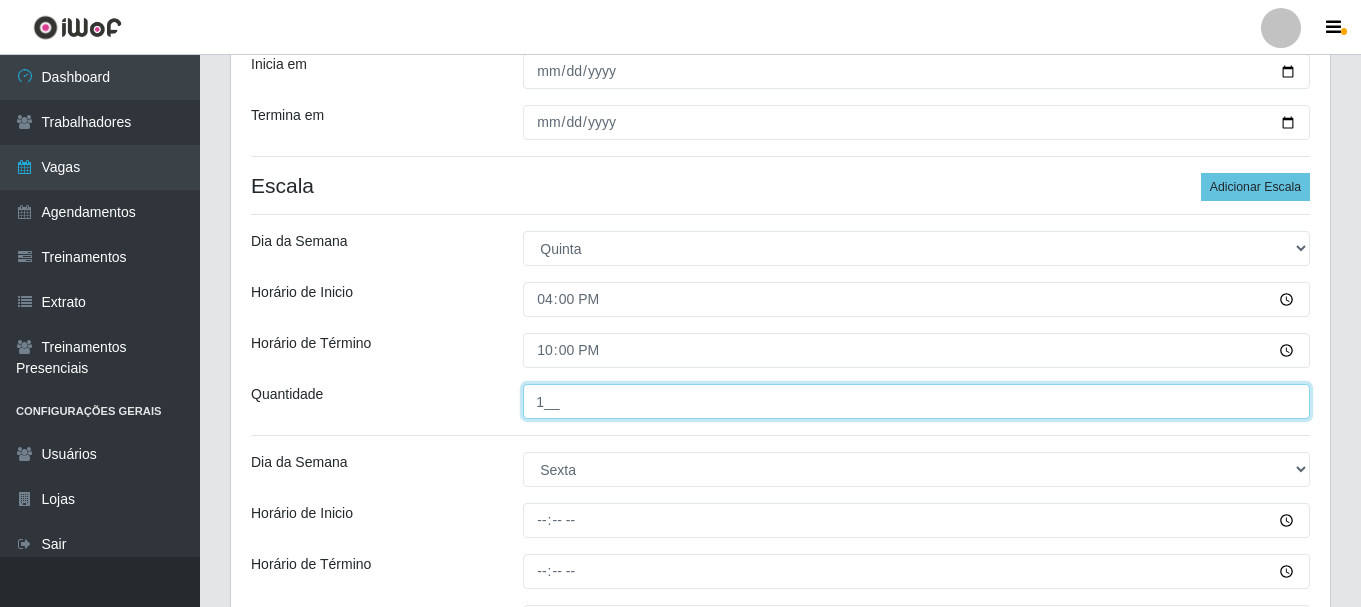 click on "1__" at bounding box center [916, 401] 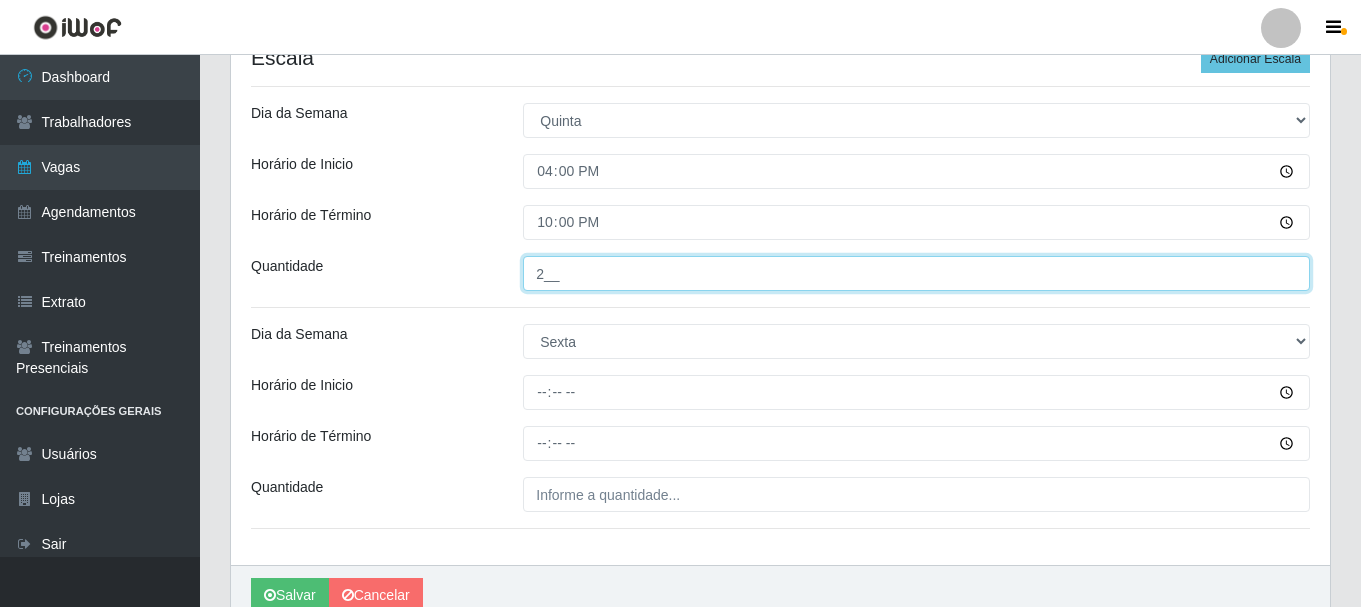 scroll, scrollTop: 578, scrollLeft: 0, axis: vertical 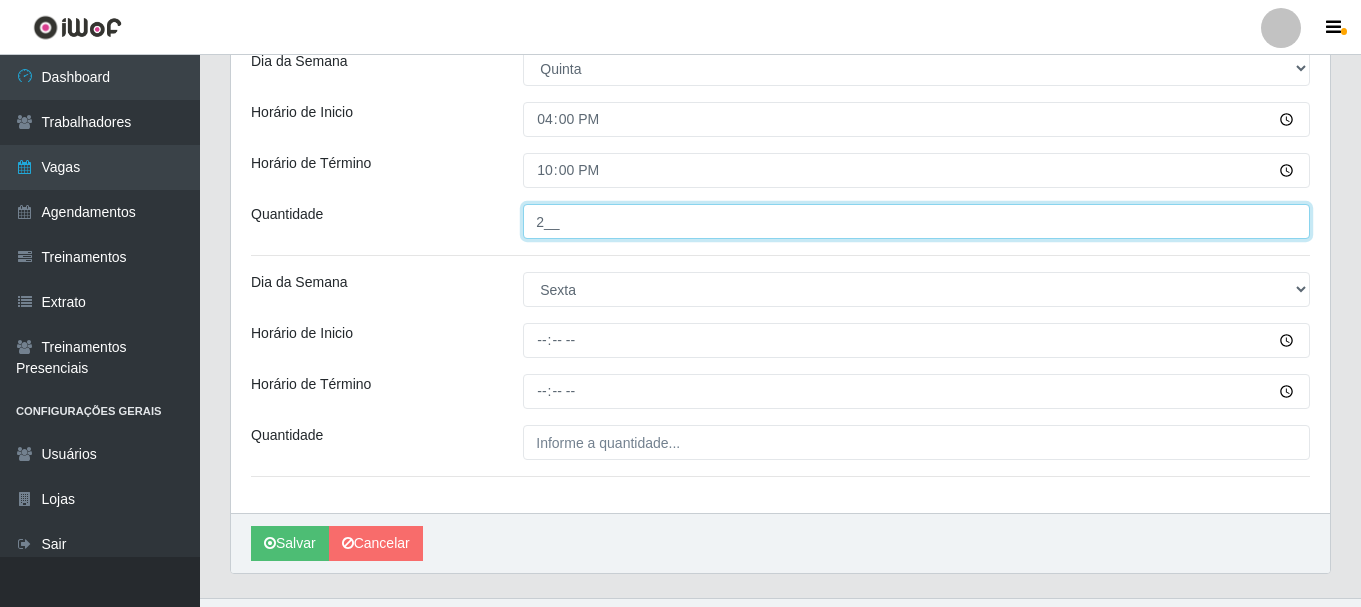 type on "2__" 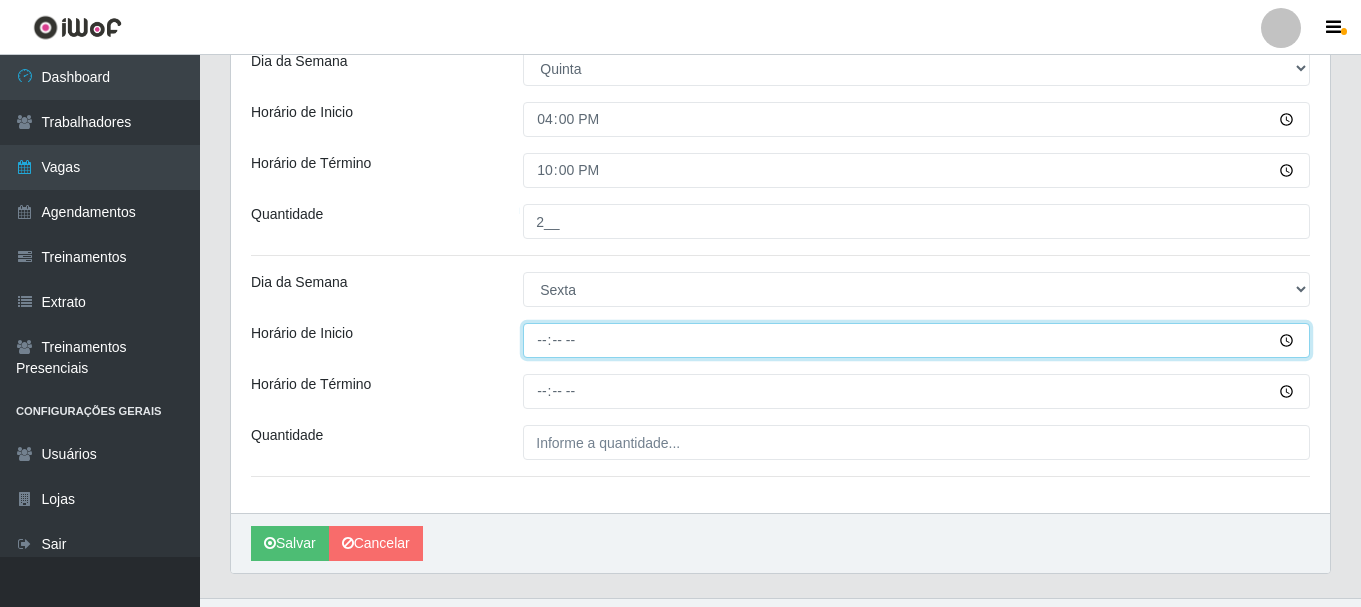 click on "Horário de Inicio" at bounding box center (916, 340) 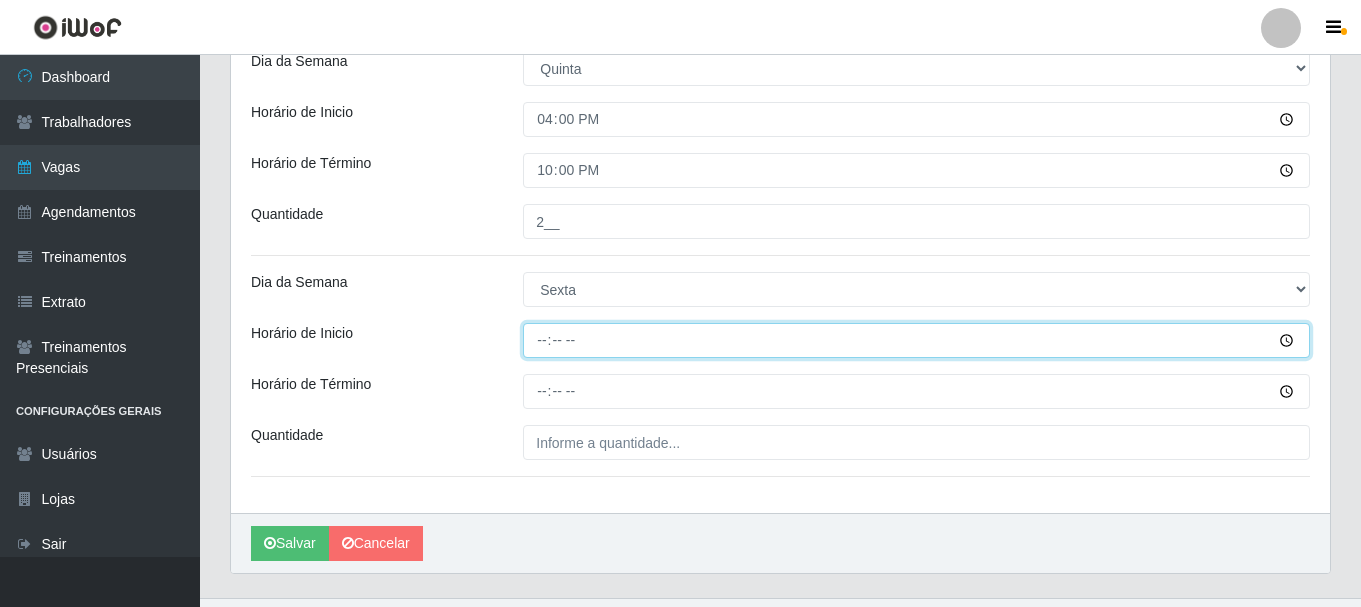 type on "16:00" 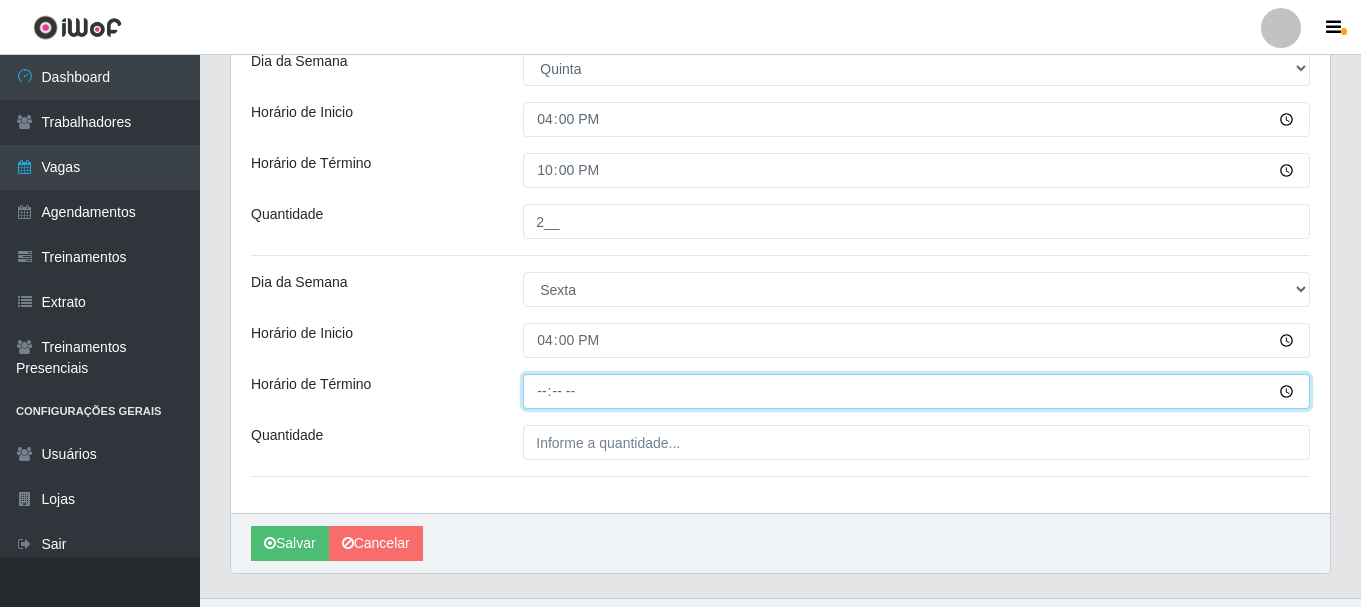 click on "Horário de Término" at bounding box center (916, 391) 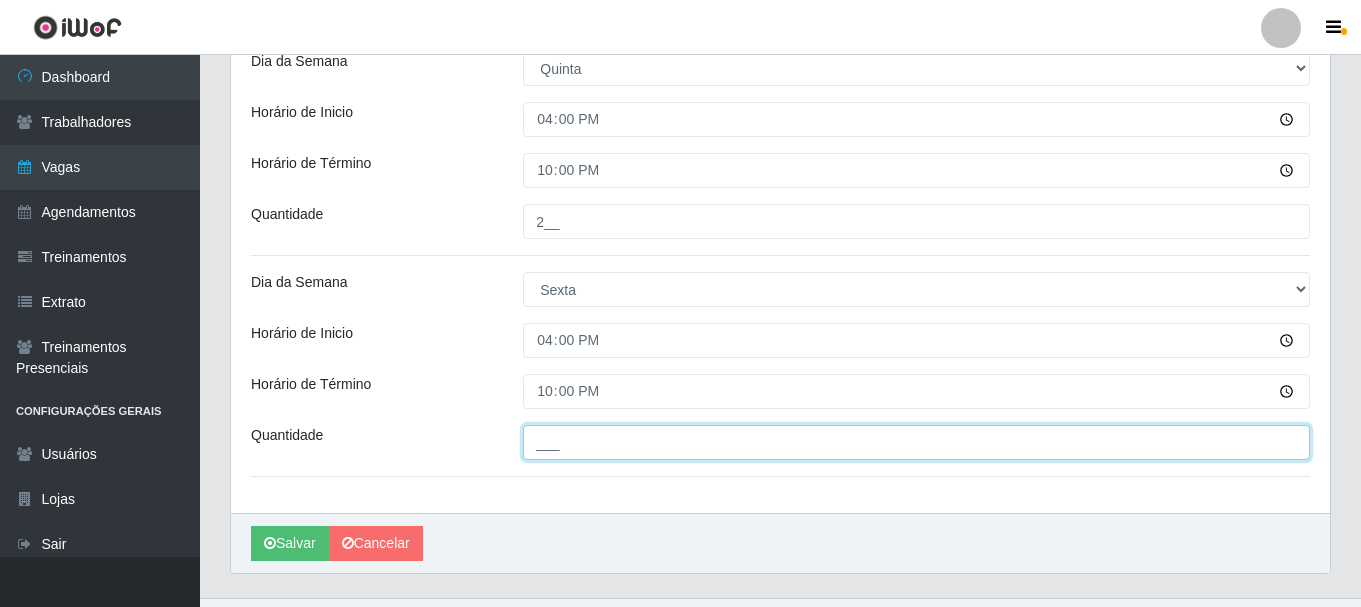 click on "___" at bounding box center [916, 442] 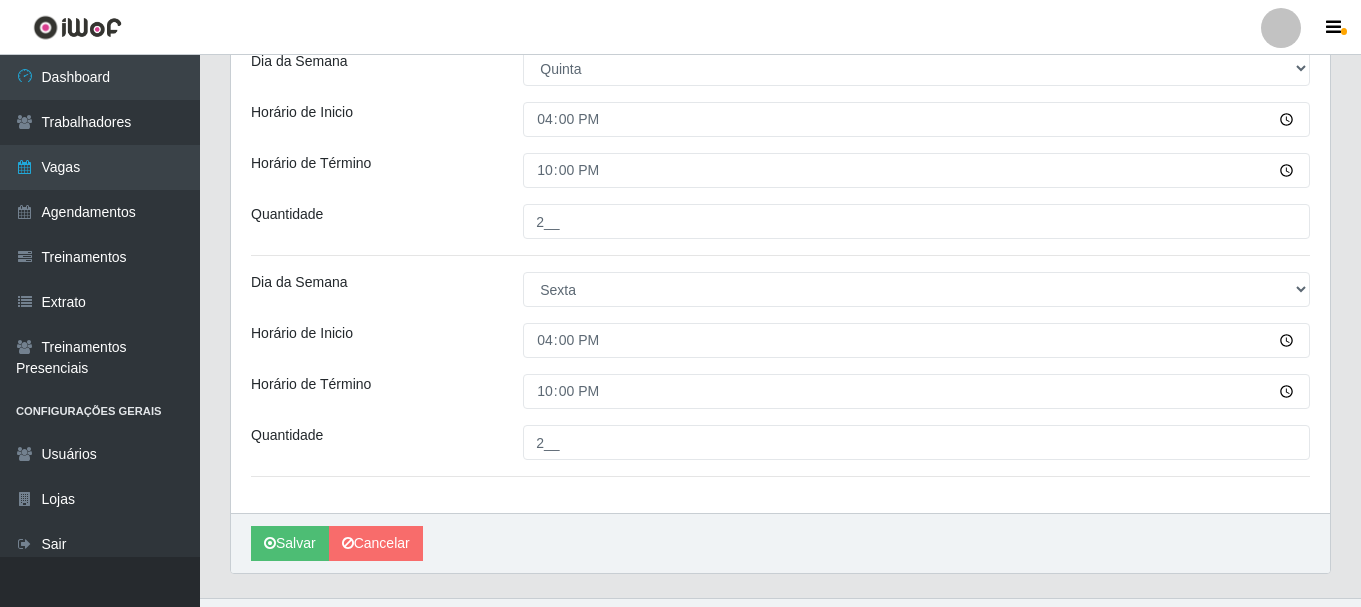 click on "Horário de Inicio" at bounding box center (372, 340) 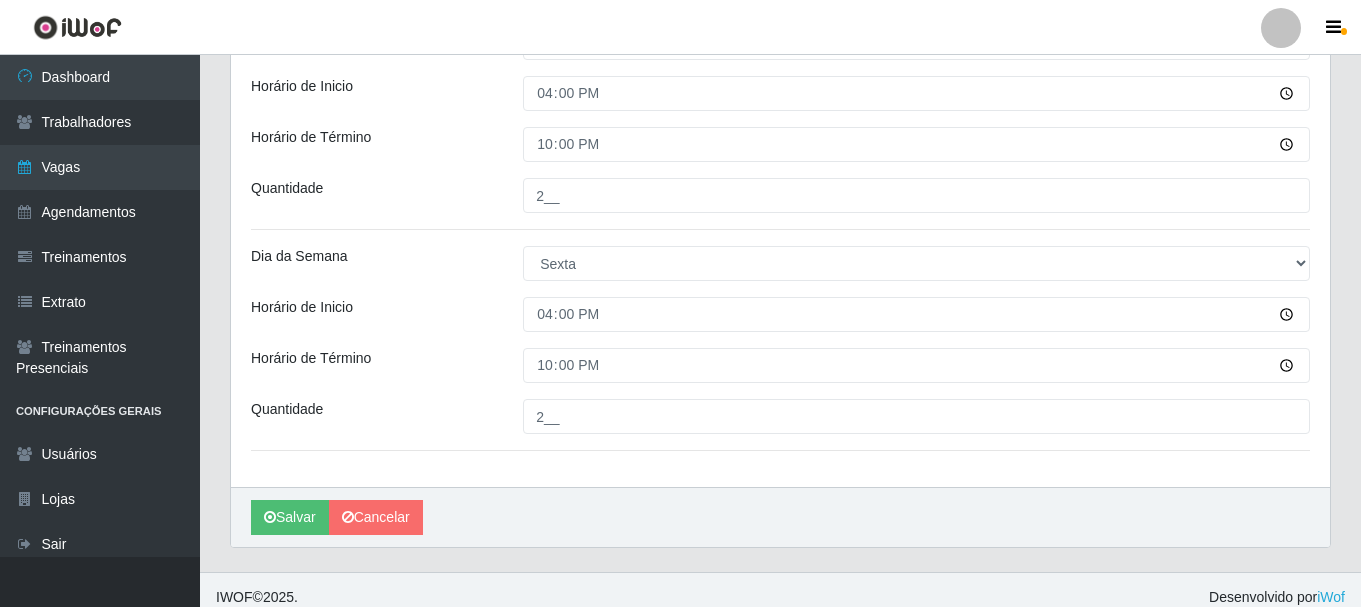 scroll, scrollTop: 619, scrollLeft: 0, axis: vertical 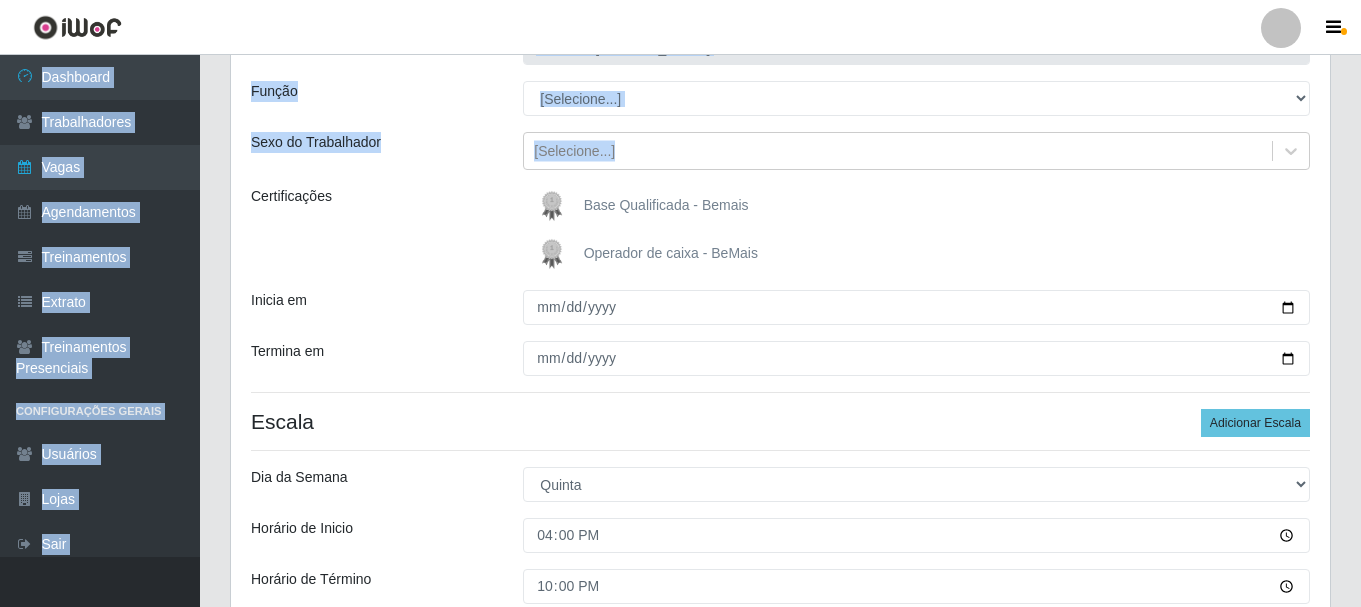 drag, startPoint x: 1360, startPoint y: 149, endPoint x: 1347, endPoint y: 23, distance: 126.66886 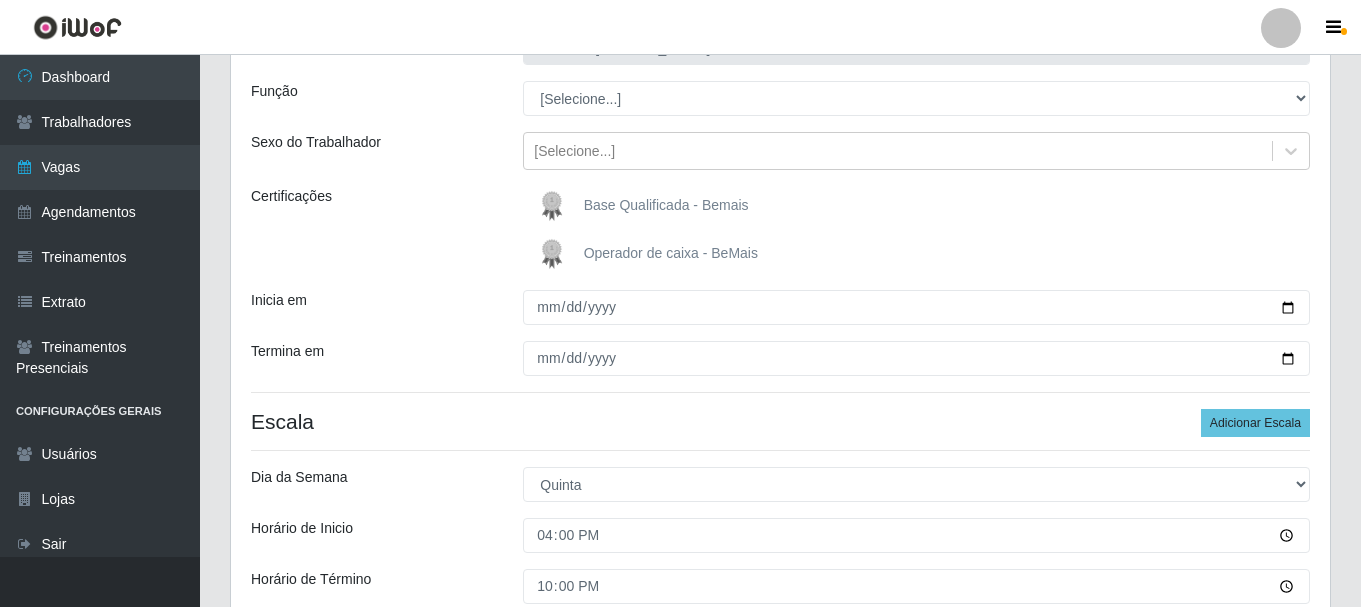 click on "Operador de caixa - BeMais" at bounding box center (916, 254) 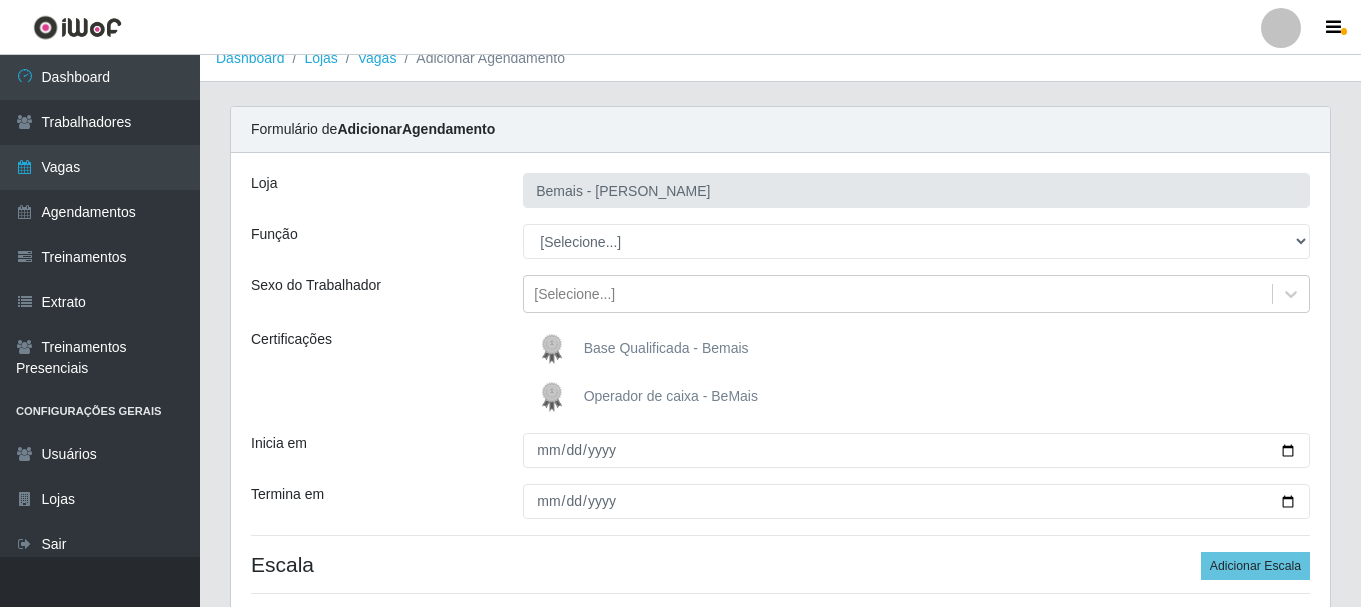 scroll, scrollTop: 0, scrollLeft: 0, axis: both 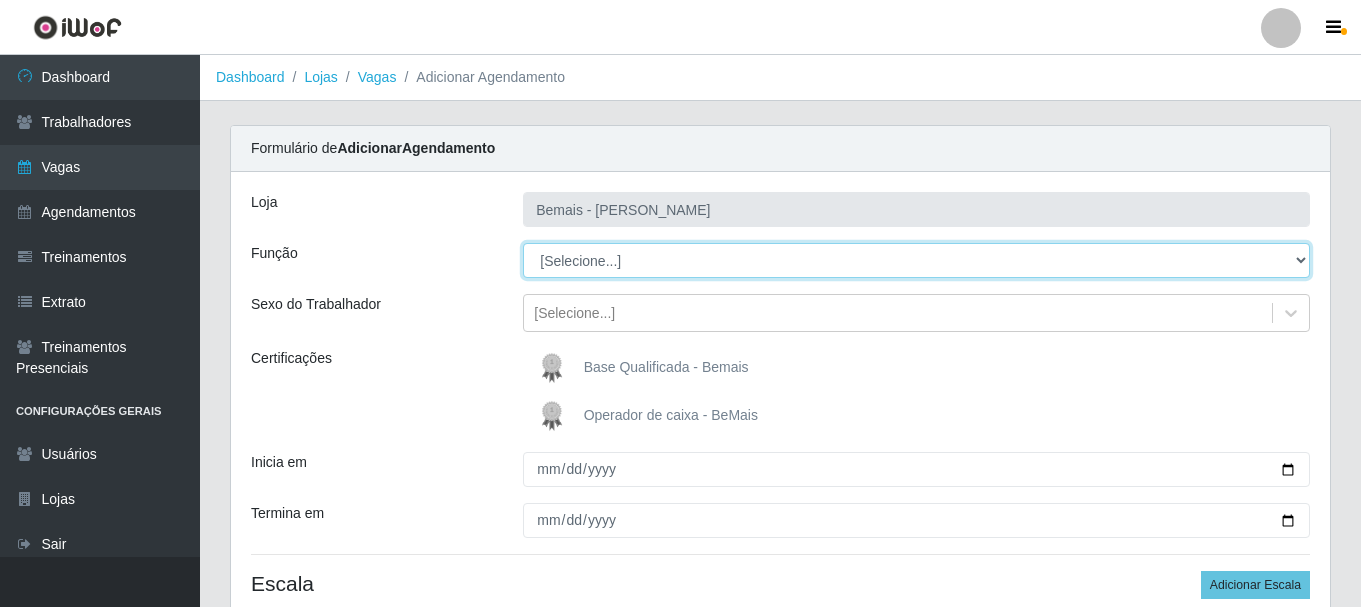 click on "[Selecione...] ASG ASG + ASG ++ Auxiliar de Depósito  Auxiliar de Depósito + Auxiliar de Depósito ++ Auxiliar de Estacionamento Auxiliar de Estacionamento + Auxiliar de Estacionamento ++ Auxiliar de Sushiman Auxiliar de Sushiman+ Auxiliar de Sushiman++ Balconista de Açougue  Balconista de Açougue + Balconista de Açougue ++ Balconista de Frios Balconista de Frios + Balconista de Frios ++ Balconista de Padaria  Balconista de Padaria + Balconista de Padaria ++ Embalador Embalador + Embalador ++ Operador de Caixa Operador de Caixa + Operador de Caixa ++ Repositor  Repositor + Repositor ++ Repositor de Hortifruti Repositor de Hortifruti + Repositor de Hortifruti ++" at bounding box center (916, 260) 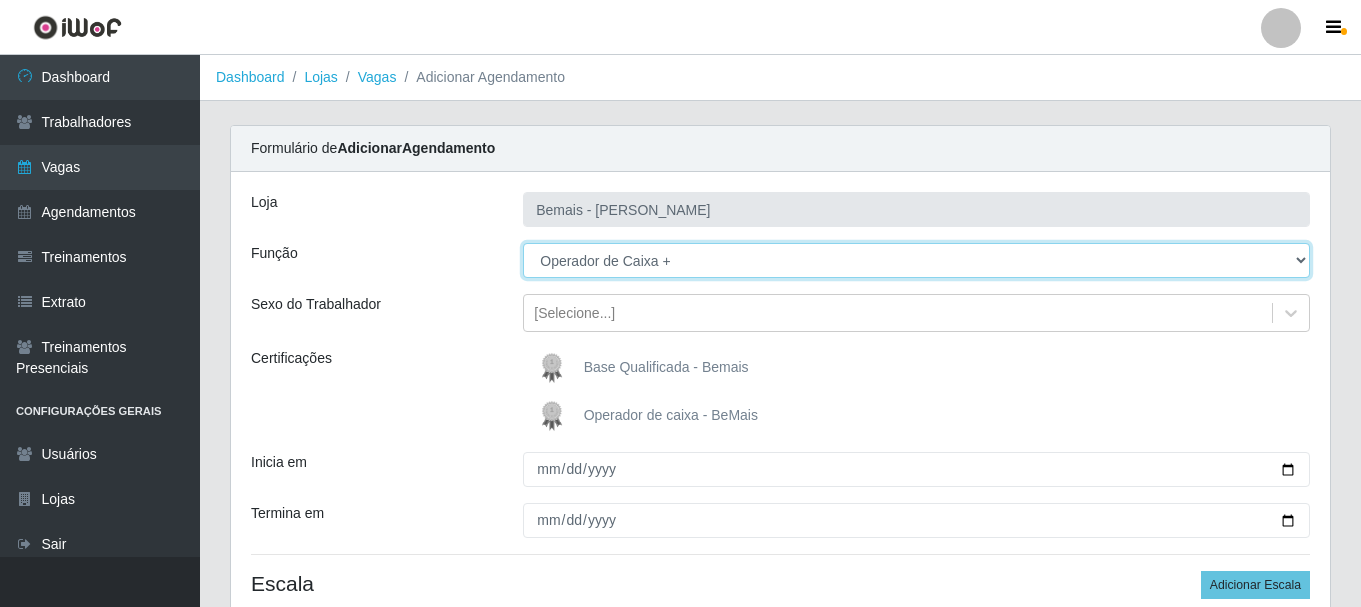 click on "[Selecione...] ASG ASG + ASG ++ Auxiliar de Depósito  Auxiliar de Depósito + Auxiliar de Depósito ++ Auxiliar de Estacionamento Auxiliar de Estacionamento + Auxiliar de Estacionamento ++ Auxiliar de Sushiman Auxiliar de Sushiman+ Auxiliar de Sushiman++ Balconista de Açougue  Balconista de Açougue + Balconista de Açougue ++ Balconista de Frios Balconista de Frios + Balconista de Frios ++ Balconista de Padaria  Balconista de Padaria + Balconista de Padaria ++ Embalador Embalador + Embalador ++ Operador de Caixa Operador de Caixa + Operador de Caixa ++ Repositor  Repositor + Repositor ++ Repositor de Hortifruti Repositor de Hortifruti + Repositor de Hortifruti ++" at bounding box center (916, 260) 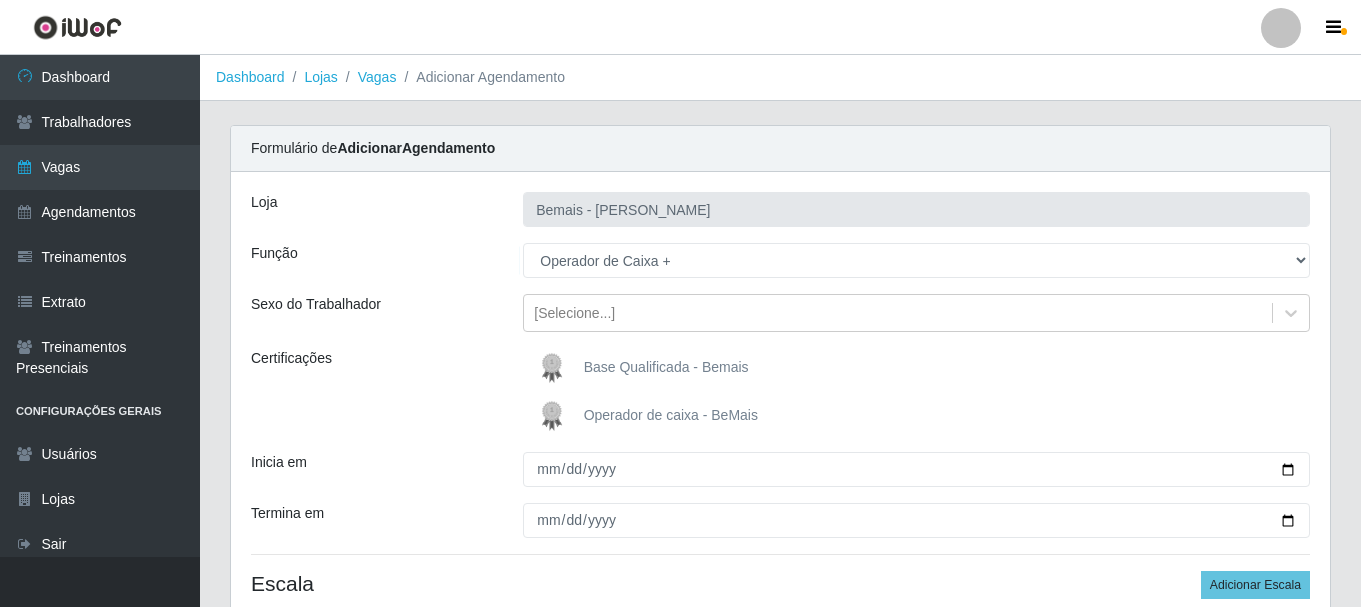 click on "Operador de caixa - BeMais" at bounding box center (671, 415) 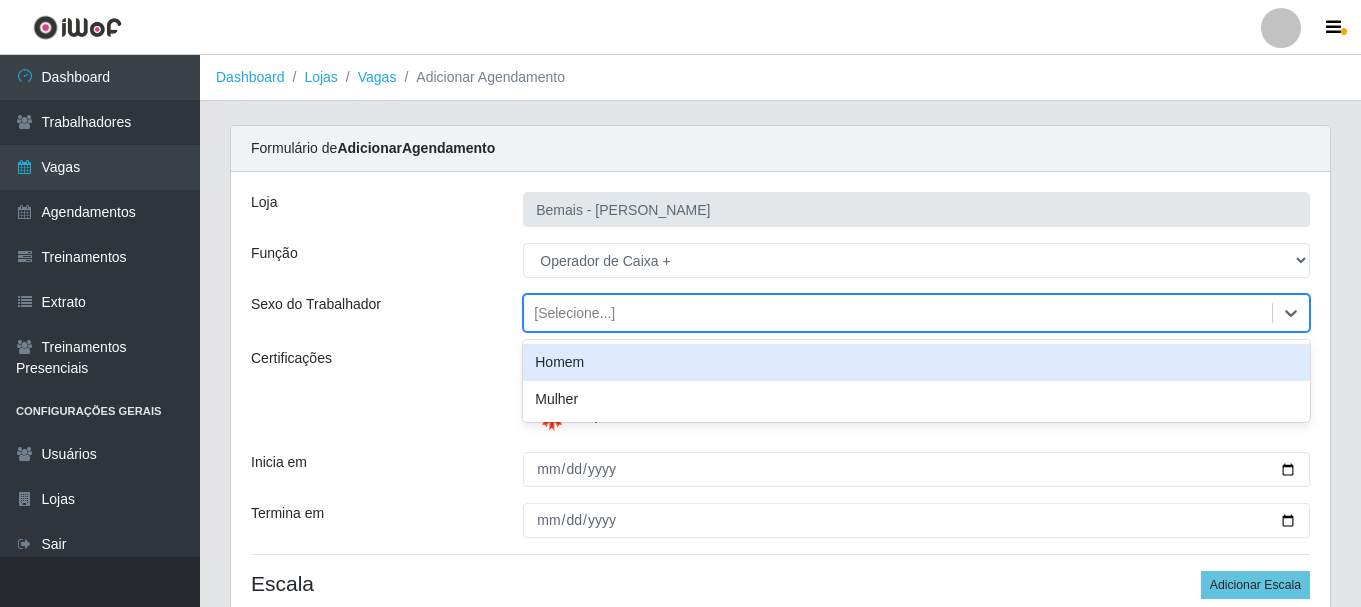 click on "[Selecione...]" at bounding box center [574, 313] 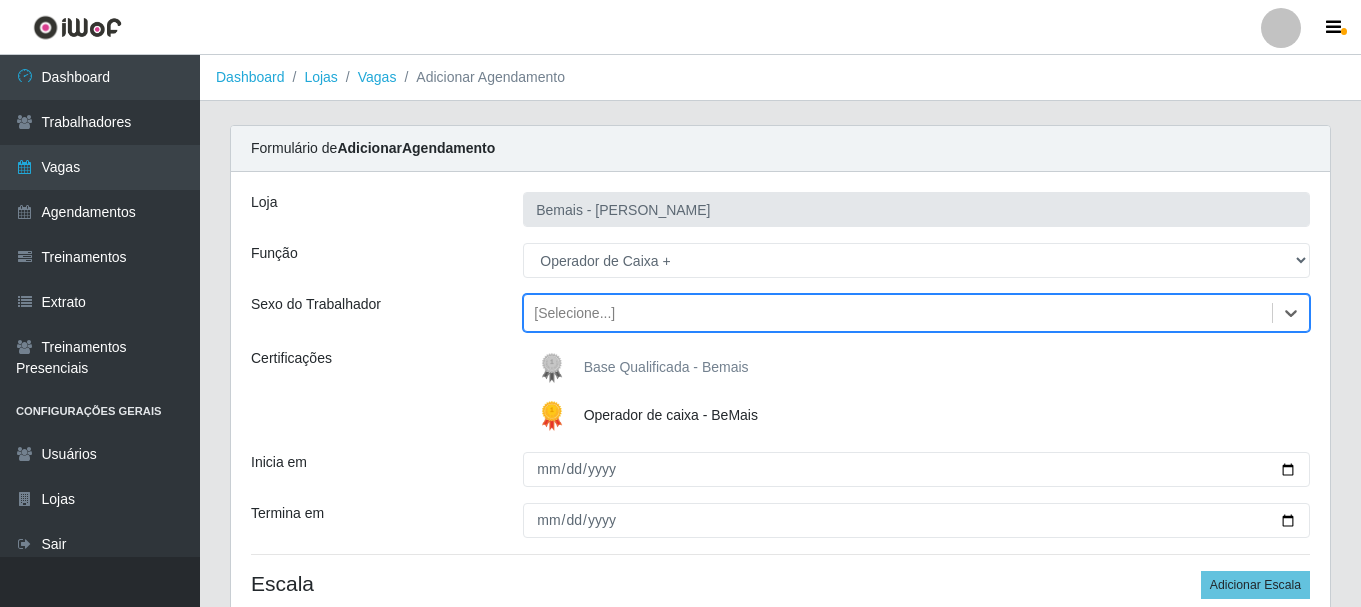 click on "[Selecione...]" at bounding box center (574, 313) 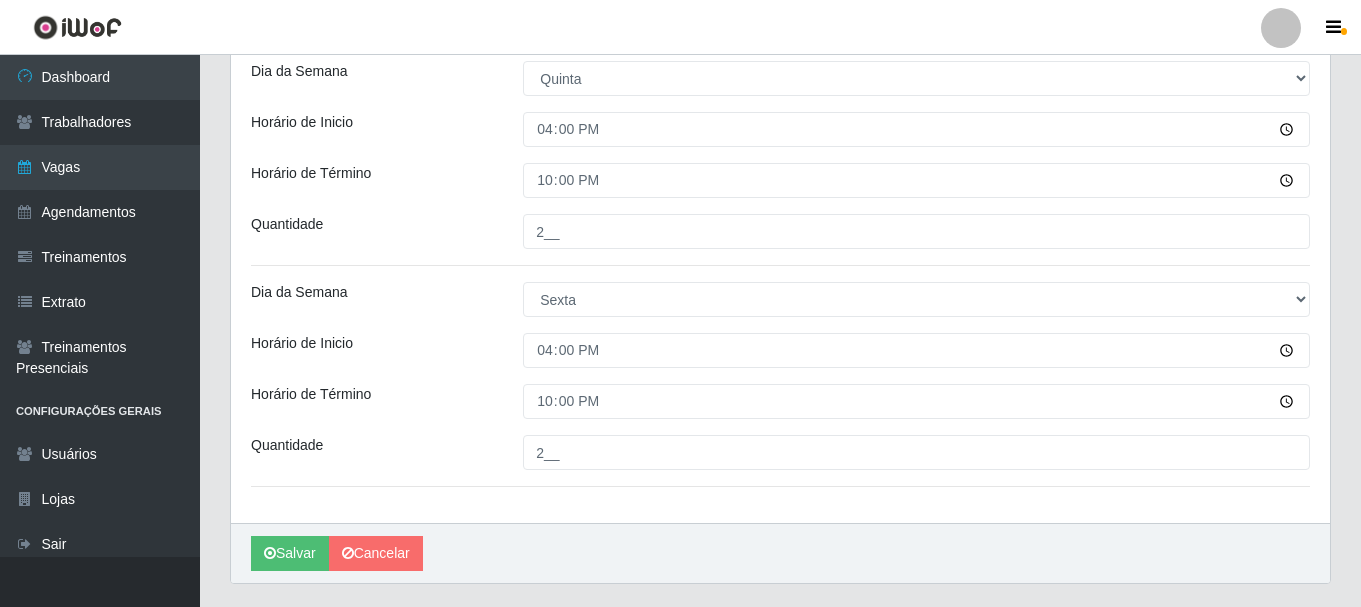 scroll, scrollTop: 563, scrollLeft: 0, axis: vertical 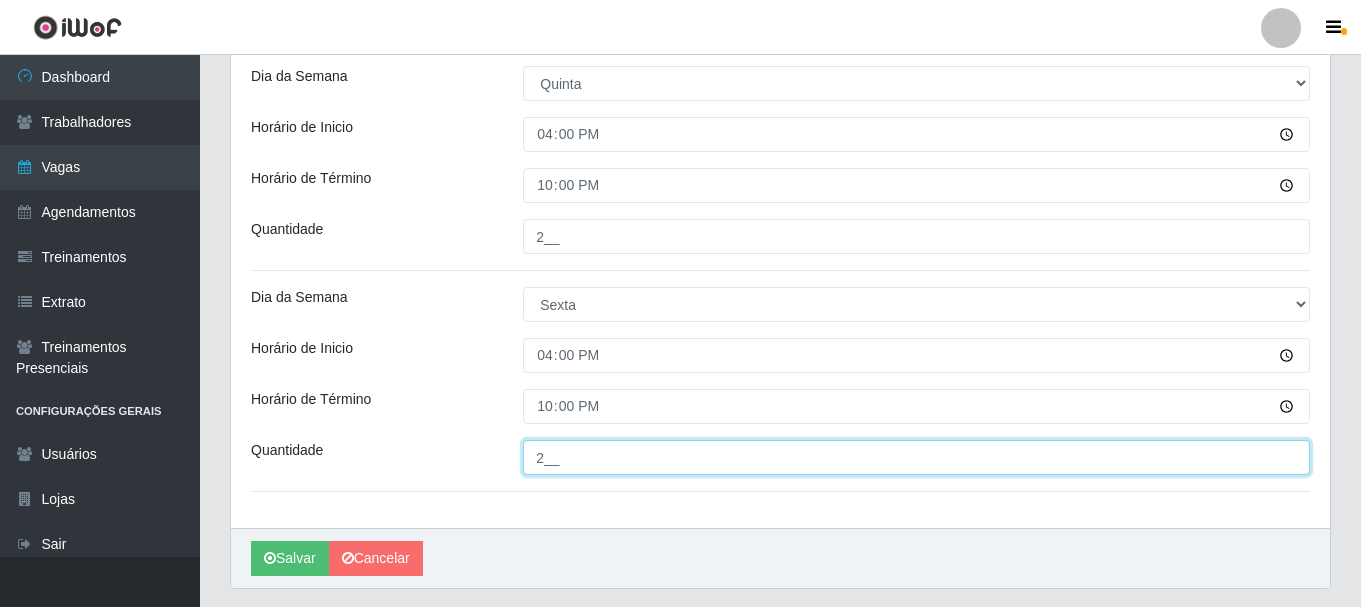 click on "2__" at bounding box center [916, 457] 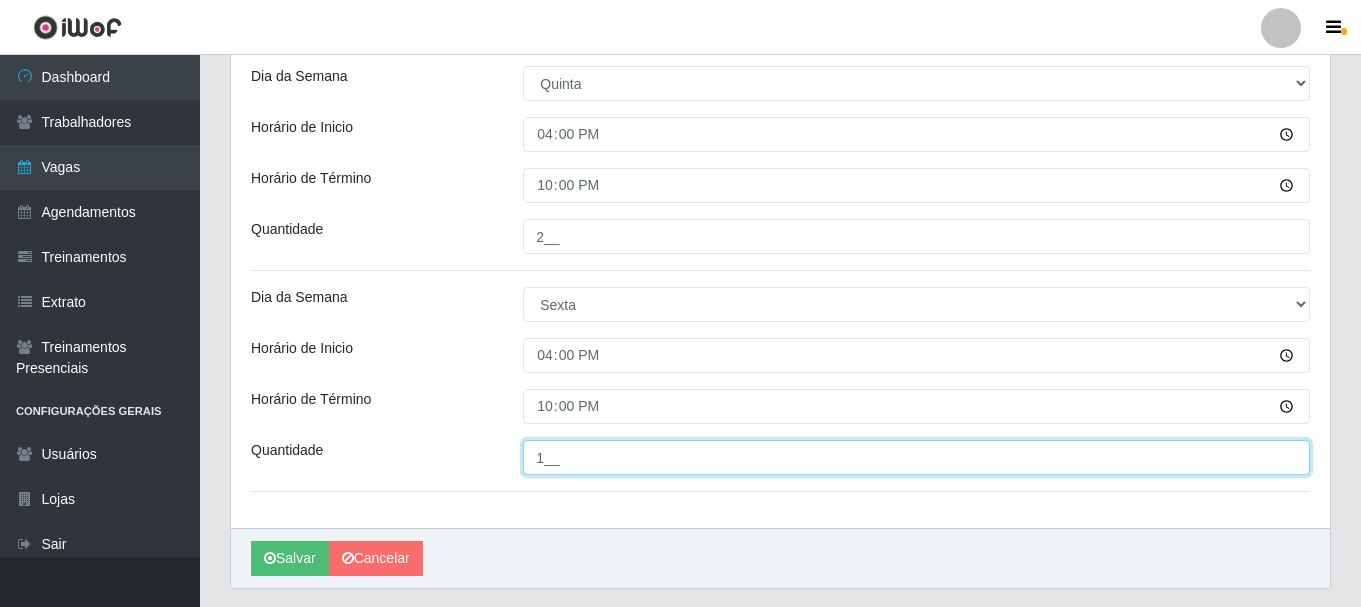 type on "1__" 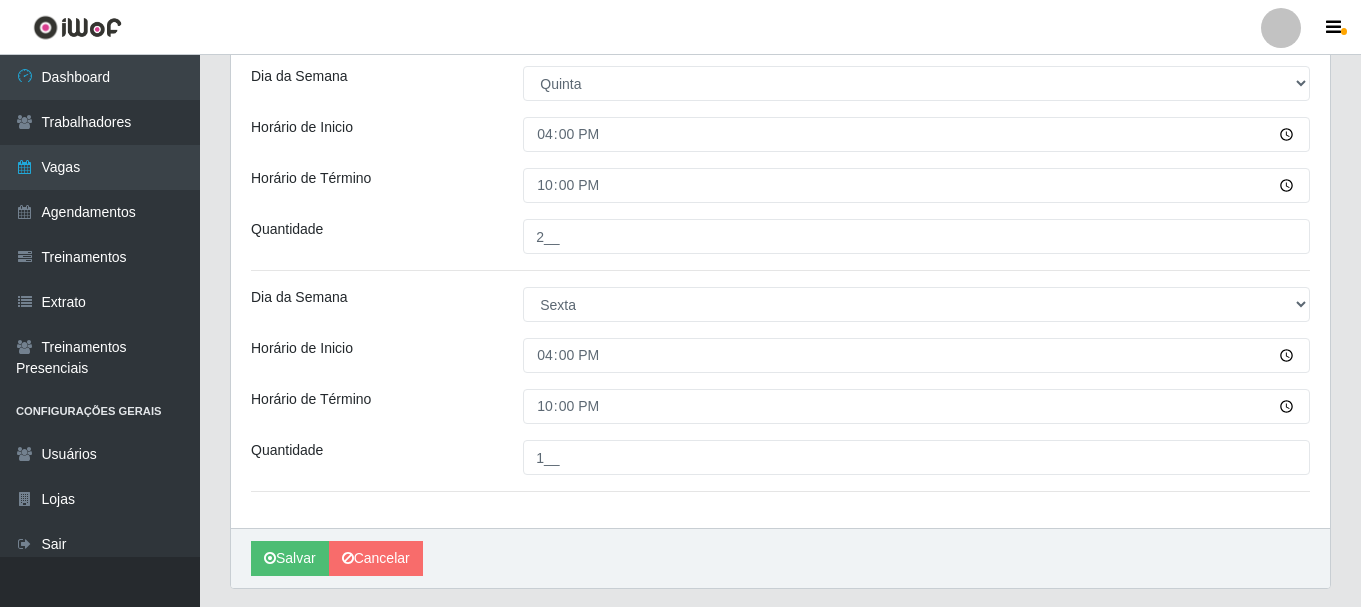 click on "Horário de Término" at bounding box center (372, 406) 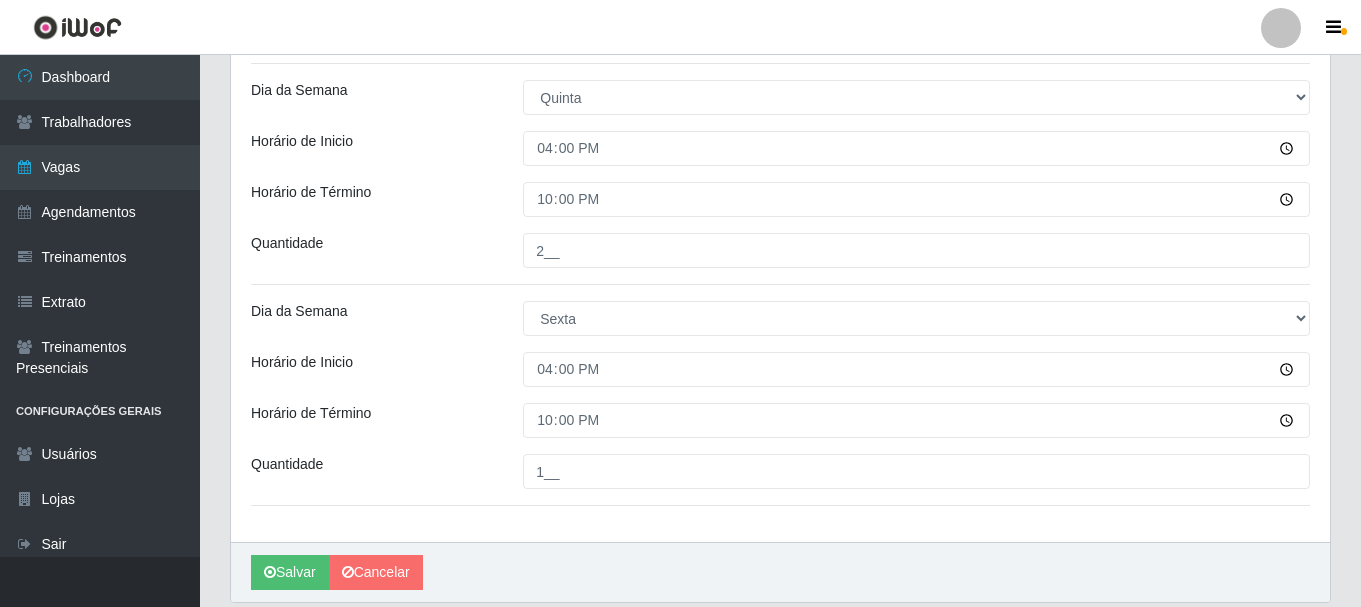scroll, scrollTop: 463, scrollLeft: 0, axis: vertical 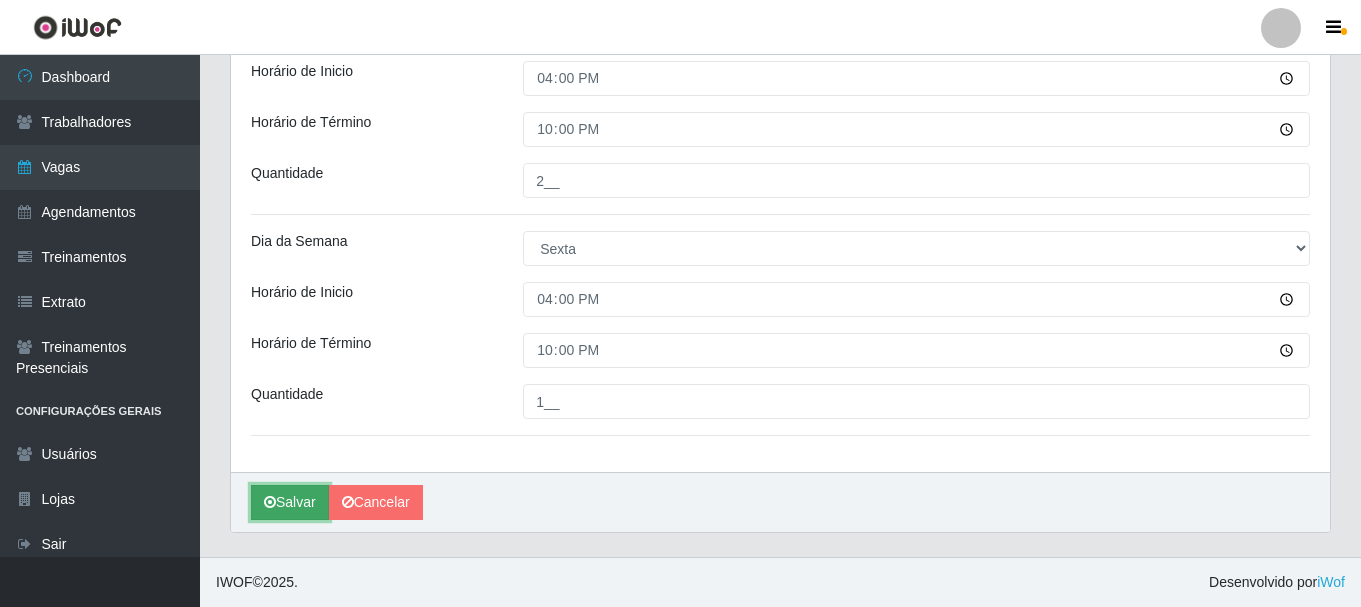 click on "Salvar" at bounding box center [290, 502] 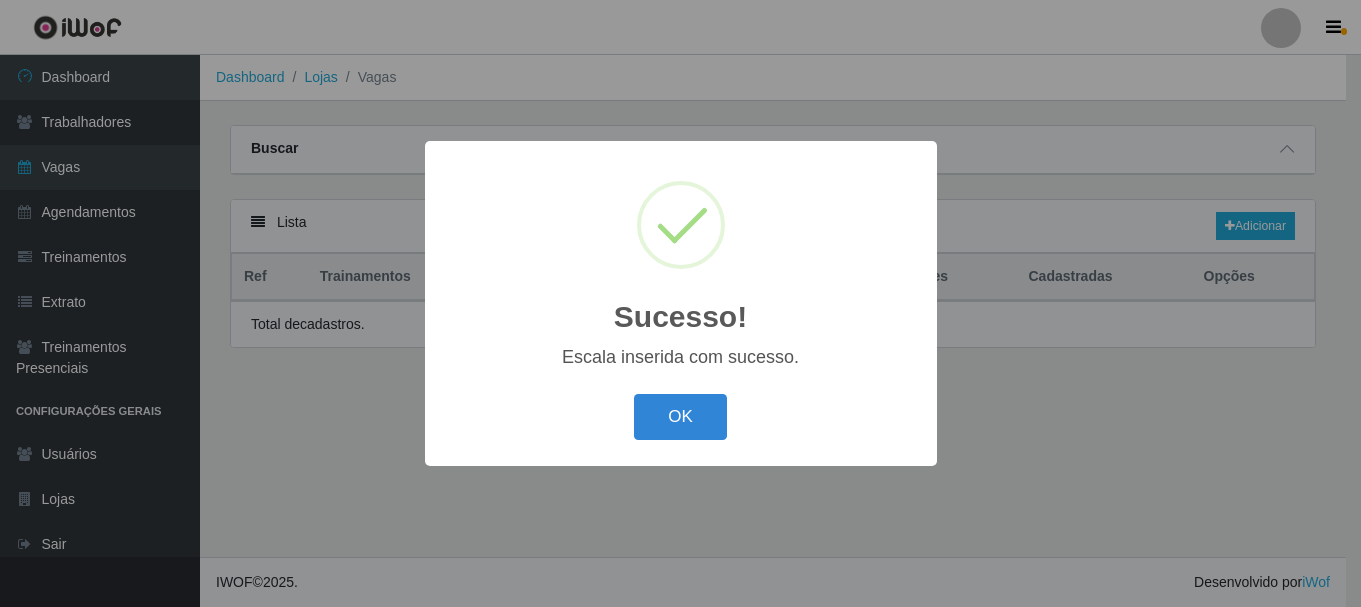 scroll, scrollTop: 0, scrollLeft: 0, axis: both 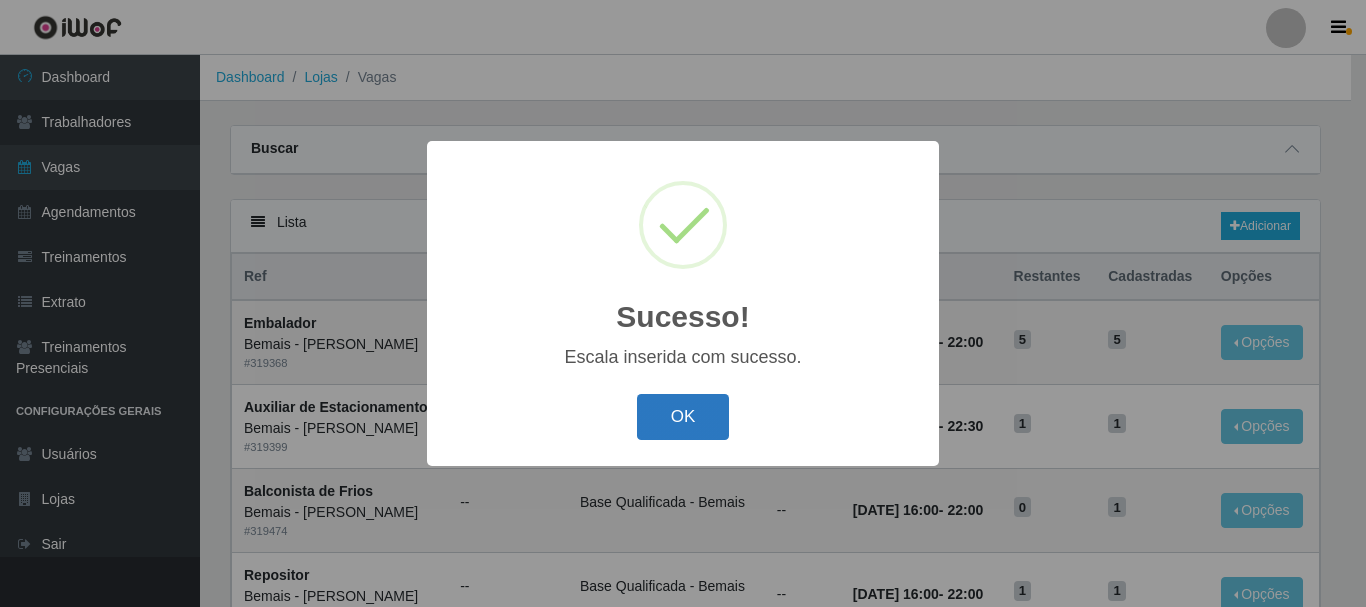click on "OK" at bounding box center (683, 417) 